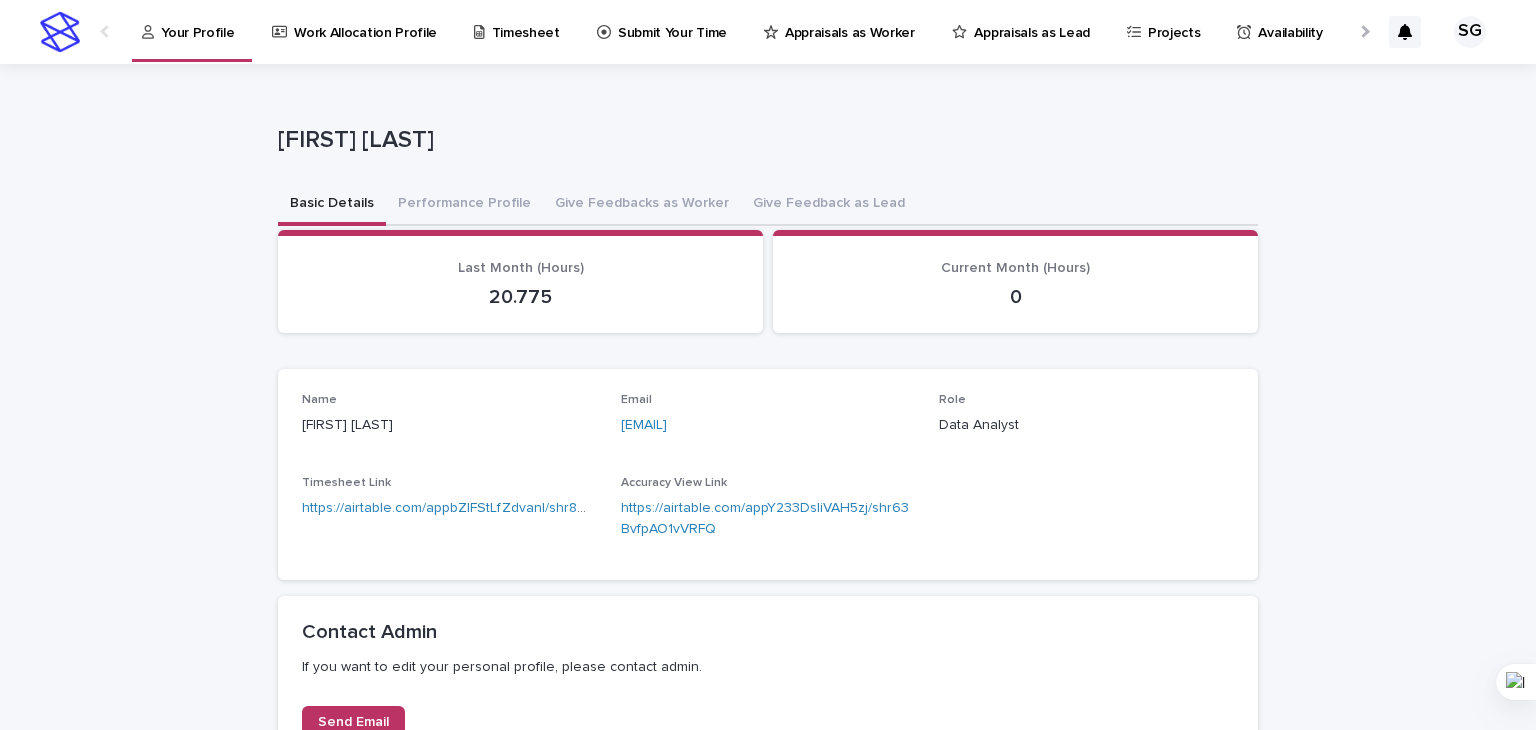 scroll, scrollTop: 0, scrollLeft: 0, axis: both 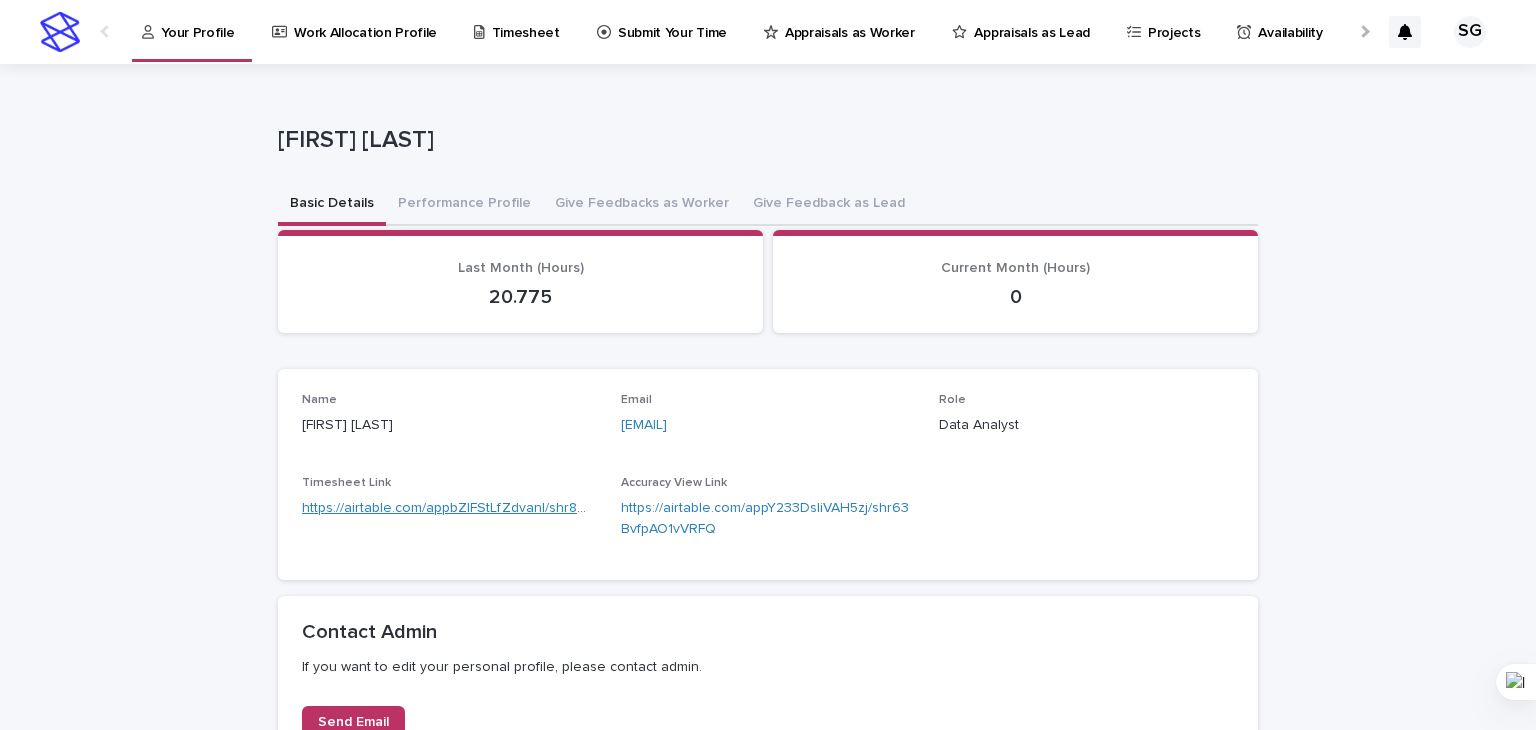 click on "https://airtable.com/appbZlFStLfZdvanI/shr8OiisdV0DU5y8D" at bounding box center [490, 508] 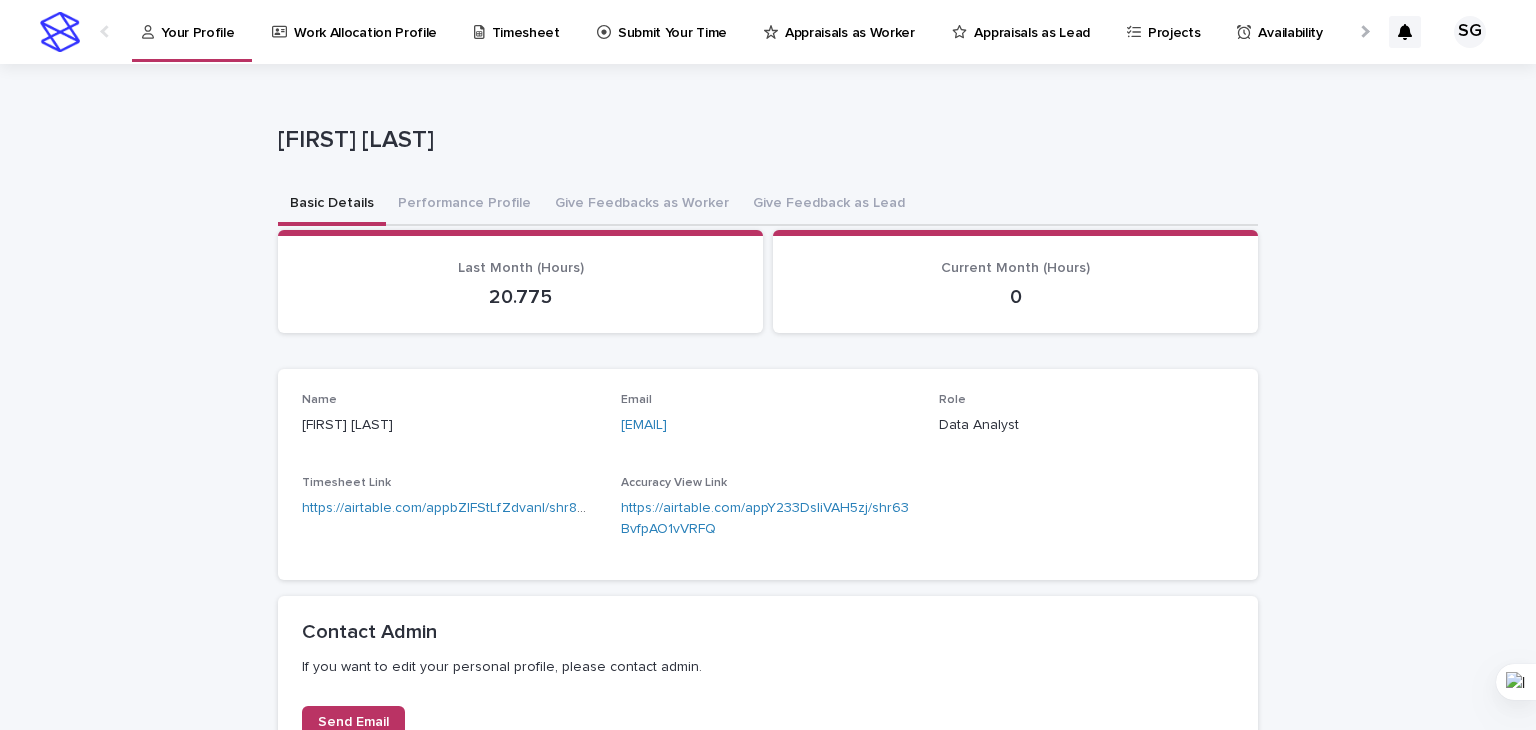 scroll, scrollTop: 0, scrollLeft: 0, axis: both 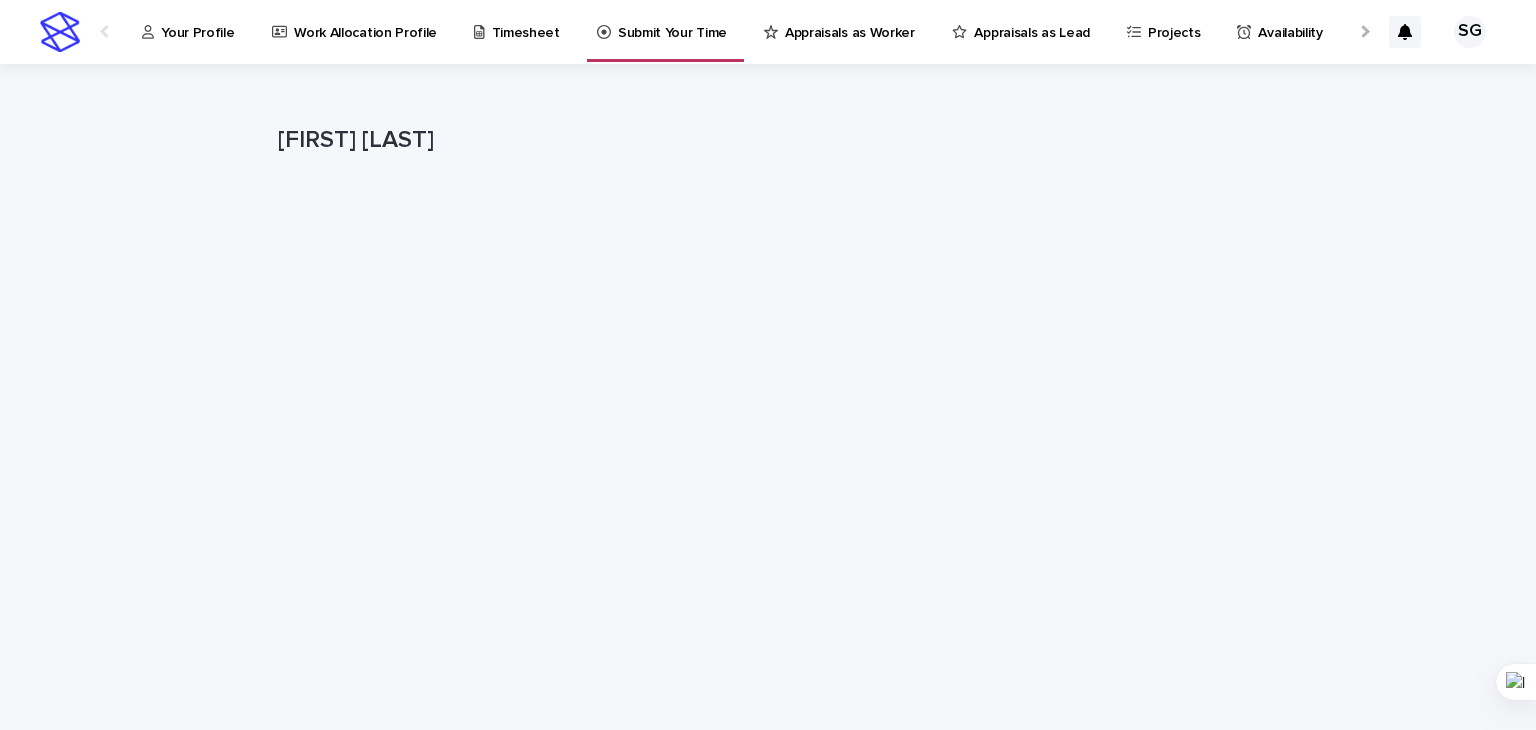 click on "Timesheet" at bounding box center [526, 21] 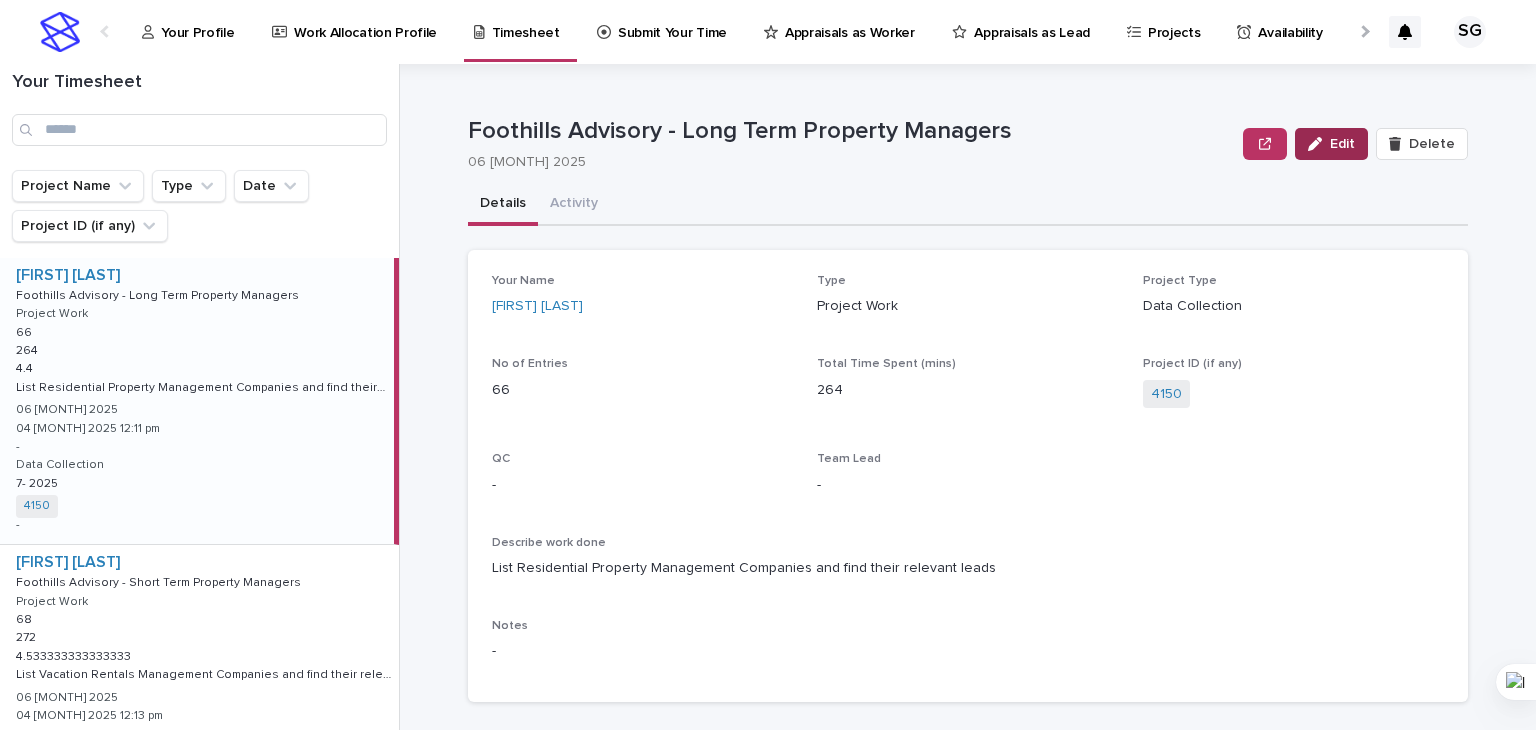 click on "Edit" at bounding box center [1342, 144] 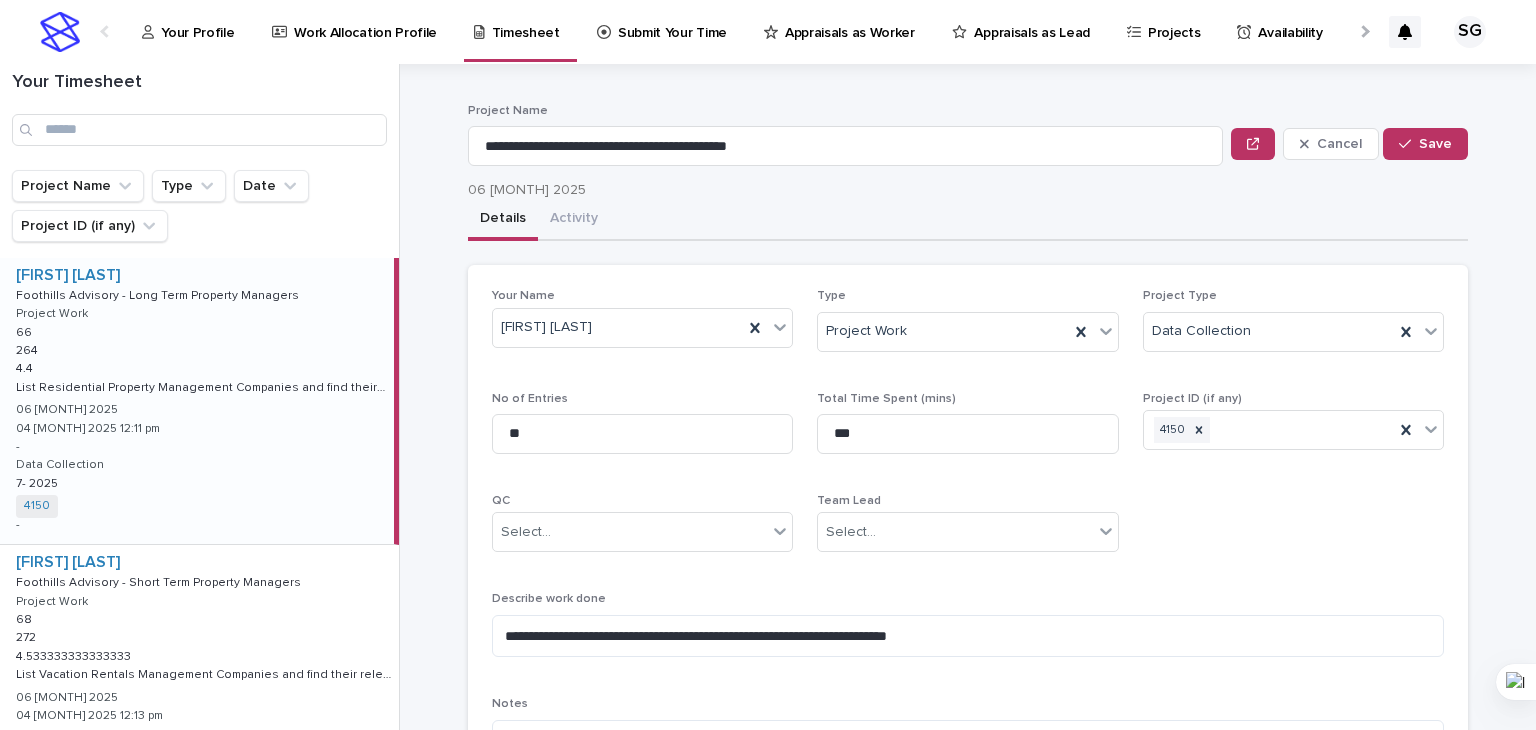 click on "06 [MONTH] 2025" at bounding box center (841, 190) 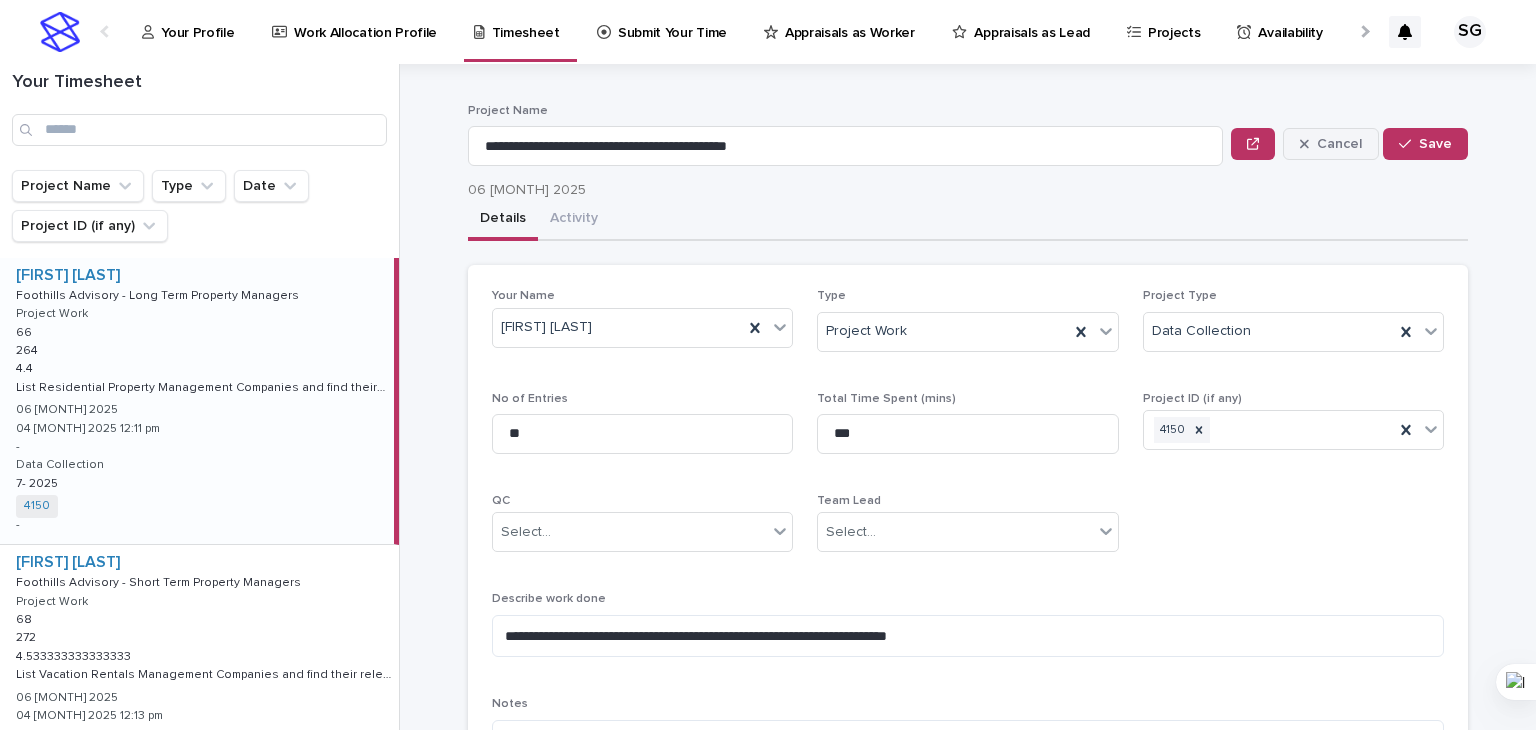 click on "Cancel" at bounding box center [1339, 144] 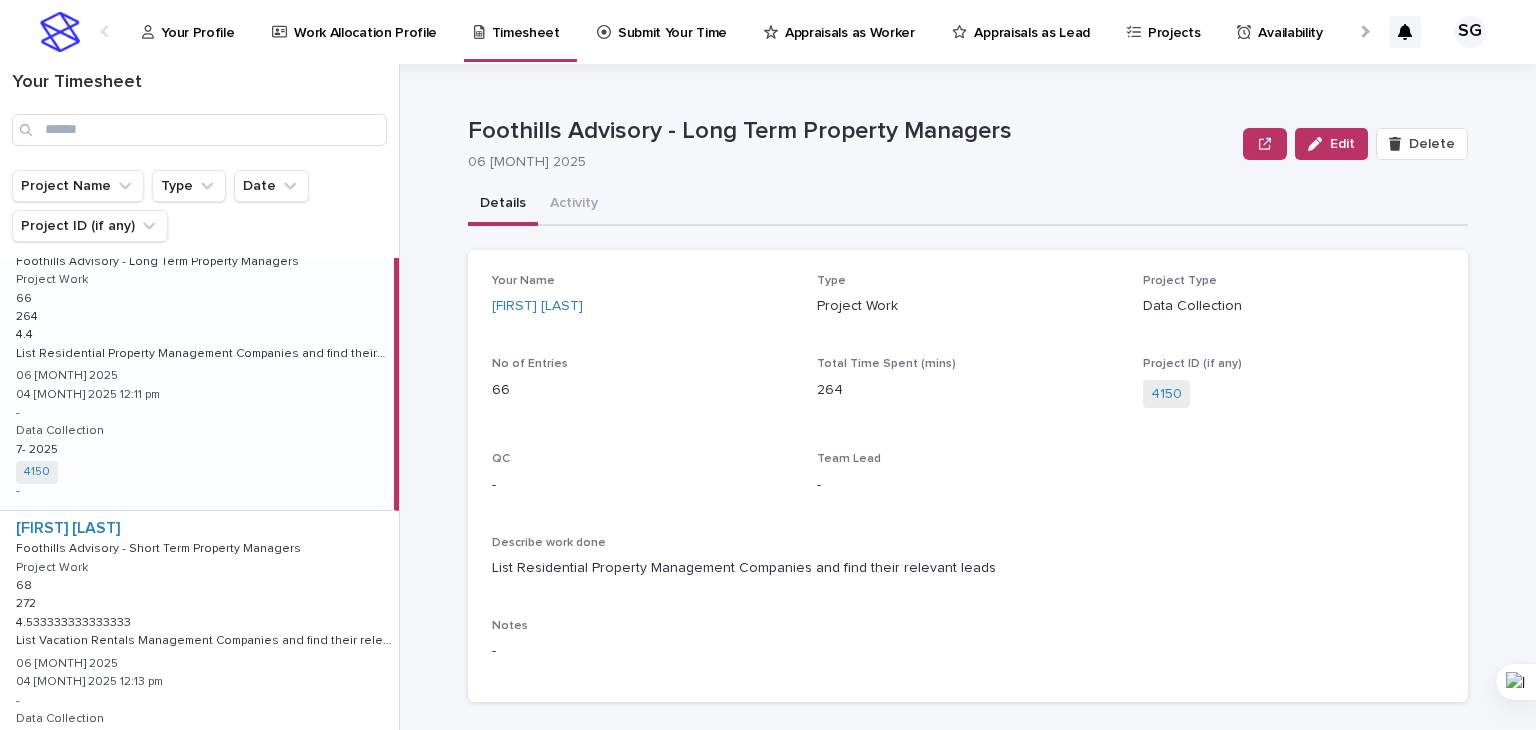 scroll, scrollTop: 0, scrollLeft: 0, axis: both 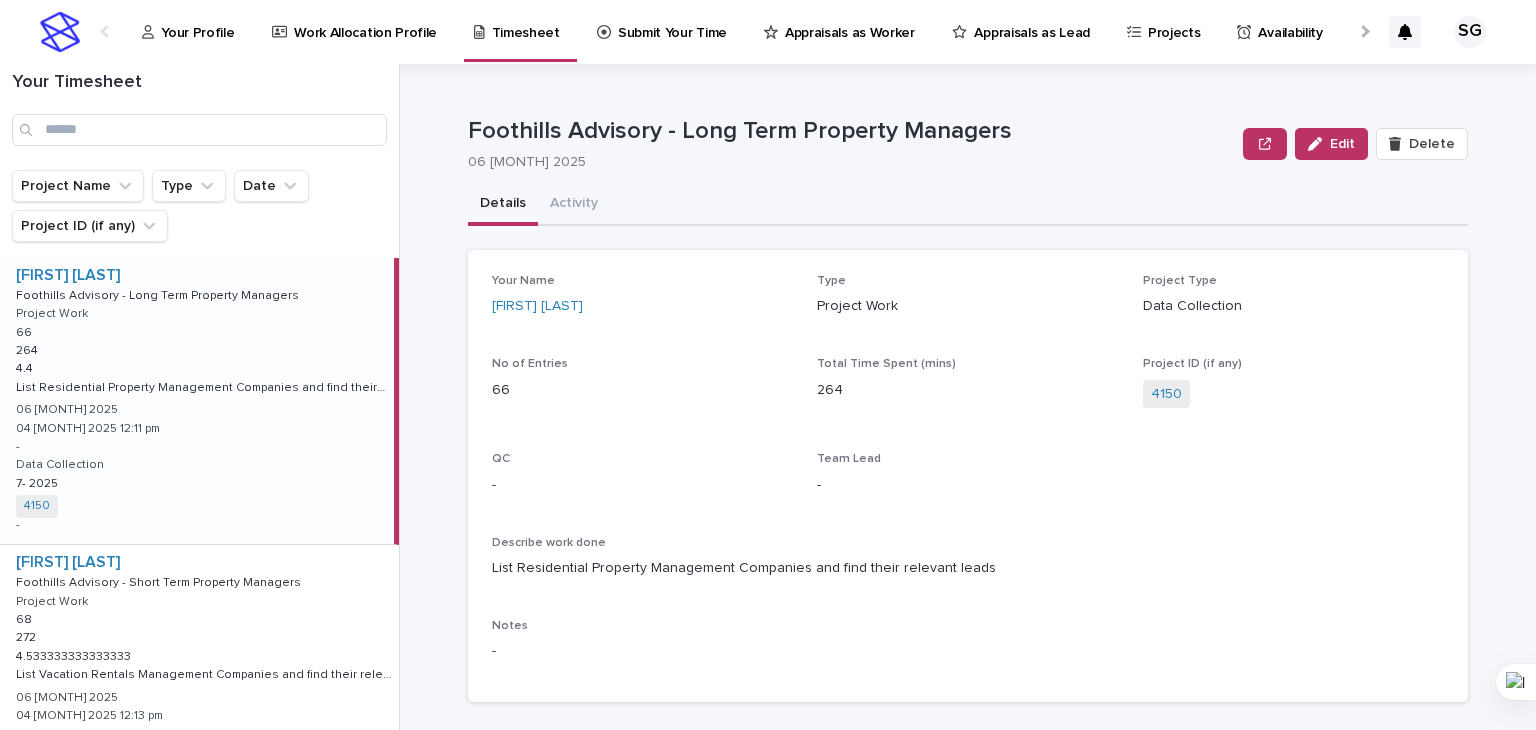 click on "Submit Your Time" at bounding box center [672, 21] 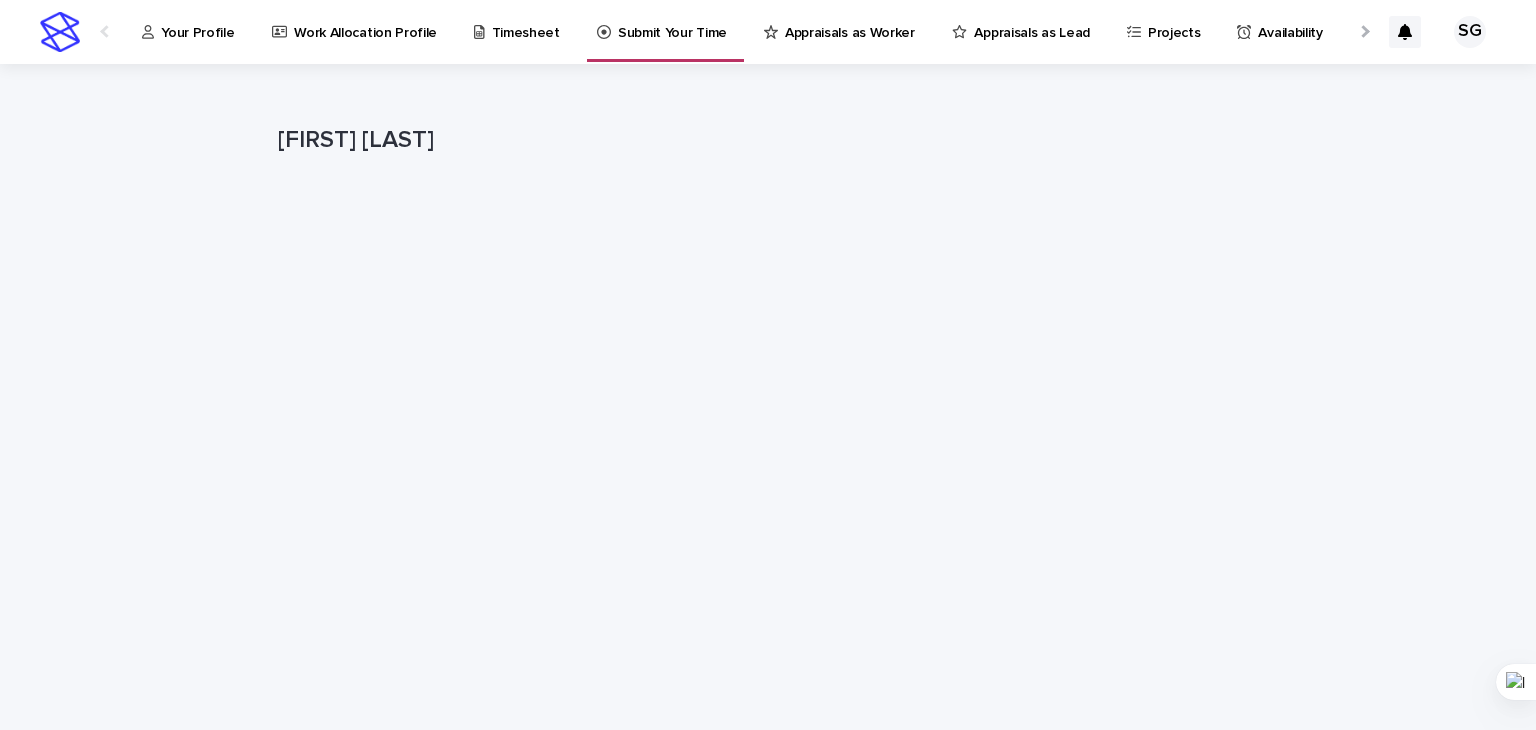 click on "Timesheet" at bounding box center [520, 31] 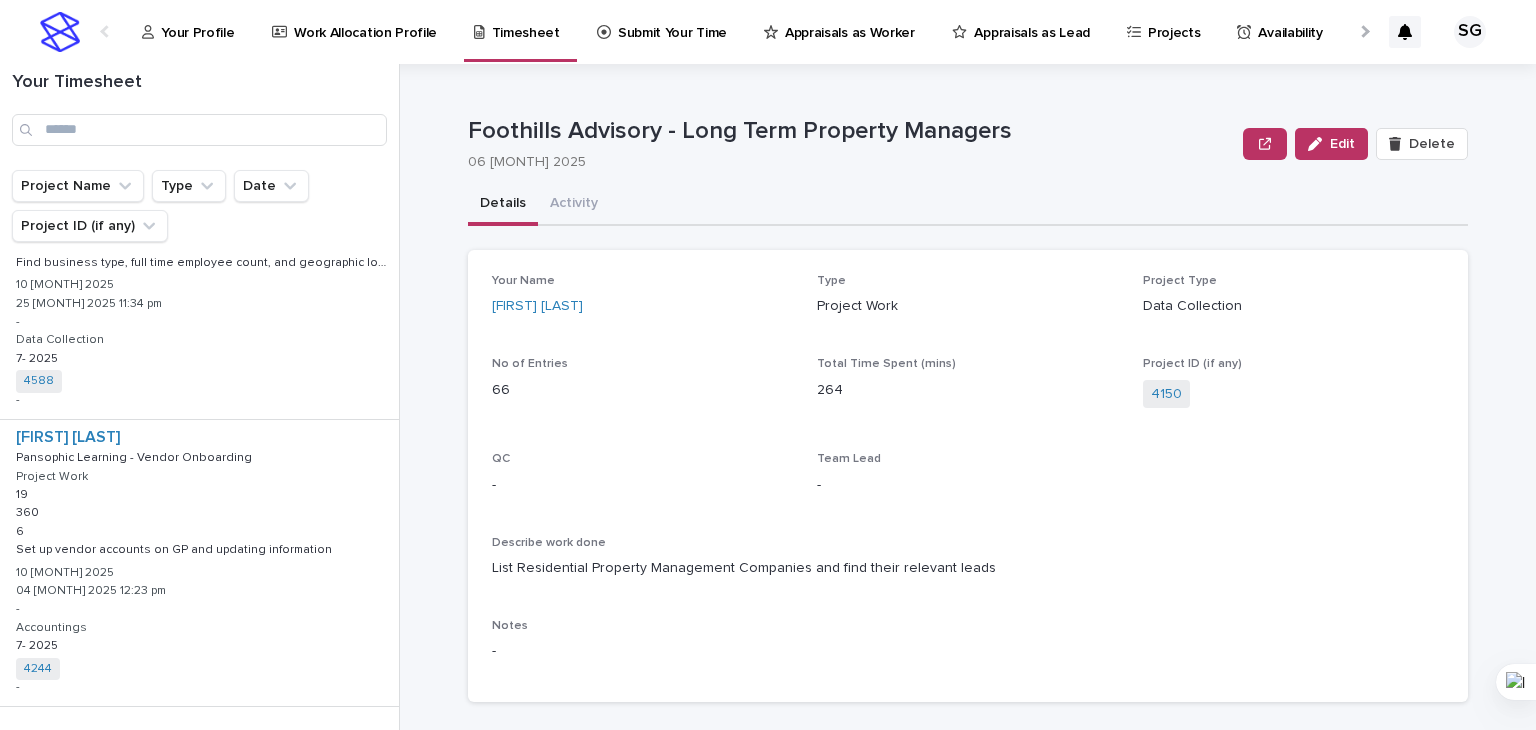 scroll, scrollTop: 791, scrollLeft: 0, axis: vertical 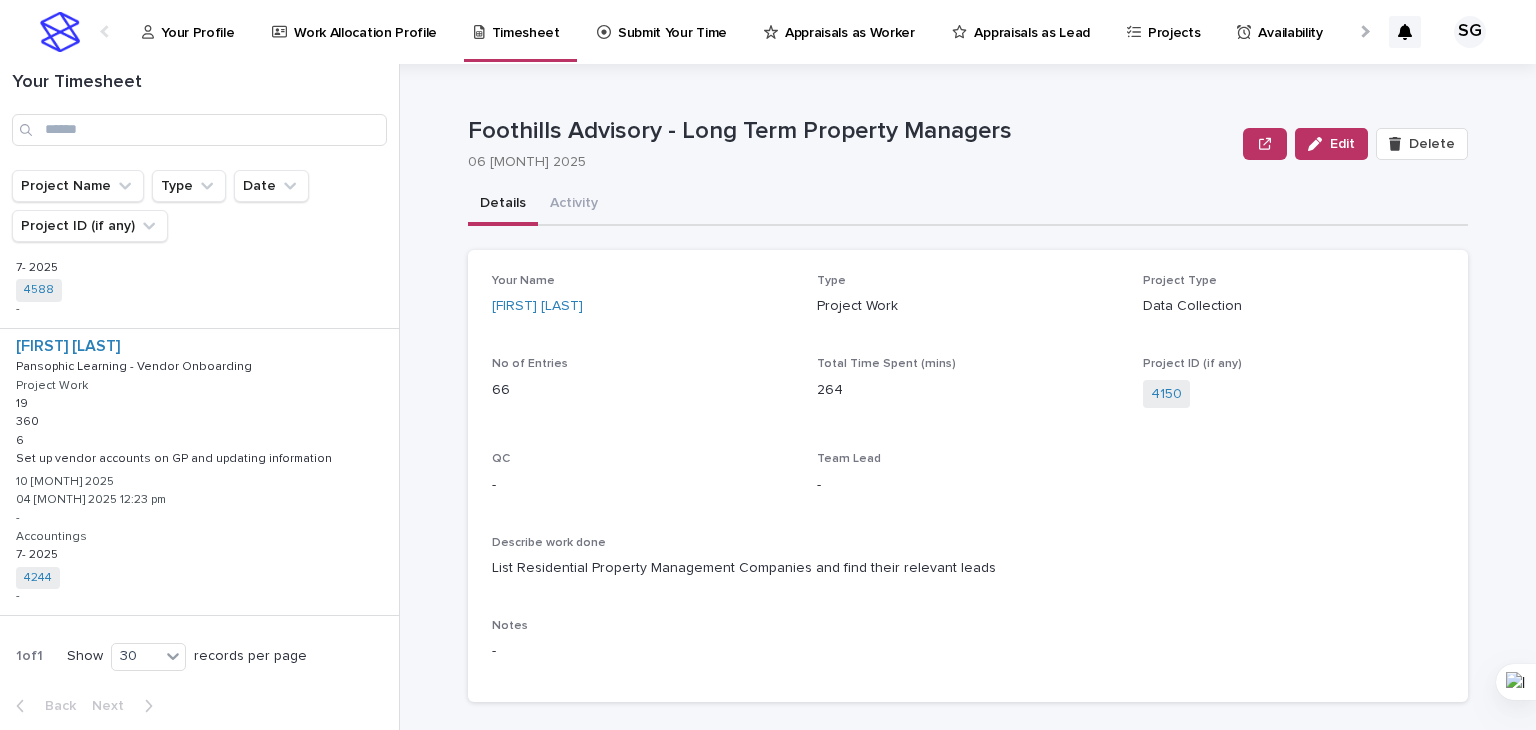click on "Submit Your Time" at bounding box center [672, 21] 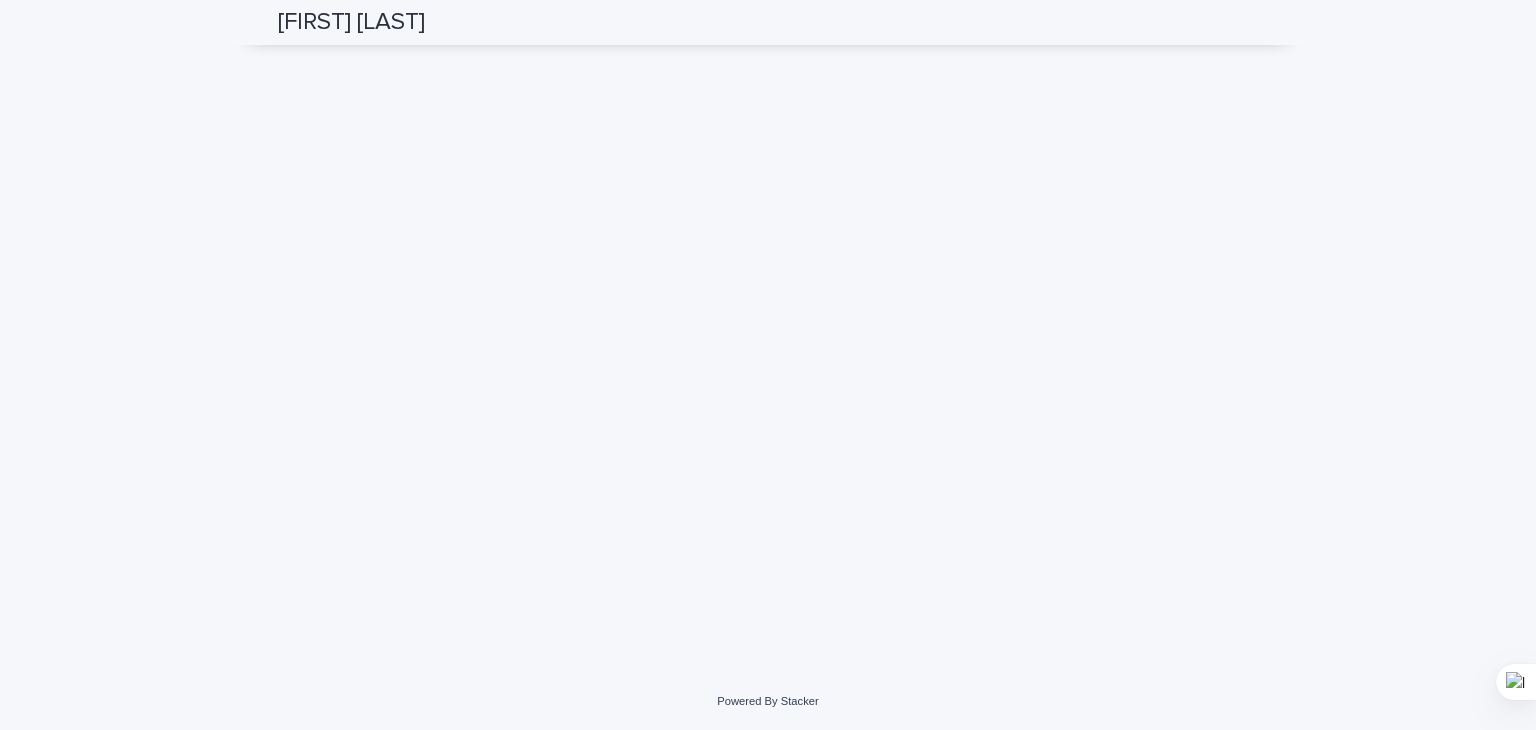scroll, scrollTop: 0, scrollLeft: 0, axis: both 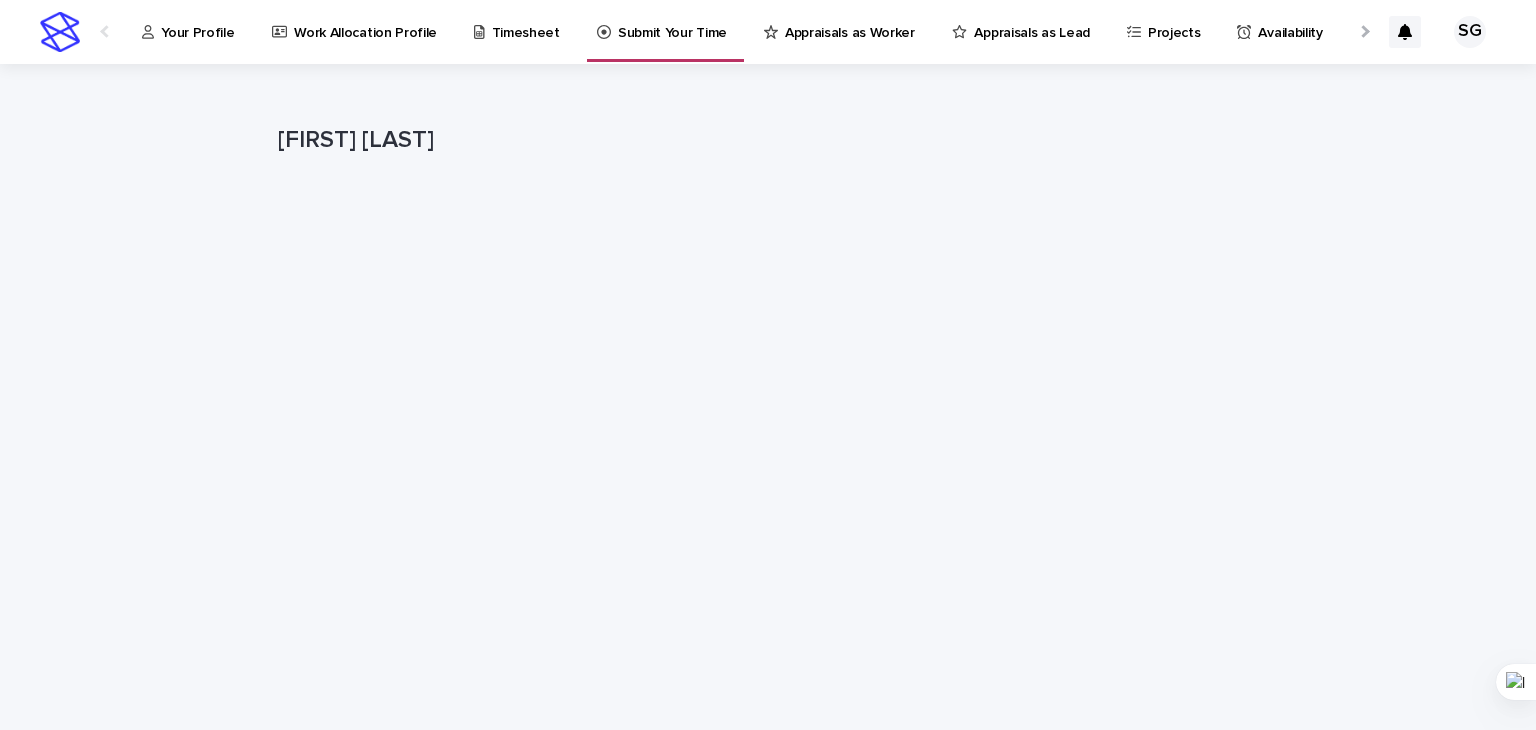 click on "Timesheet" at bounding box center [526, 21] 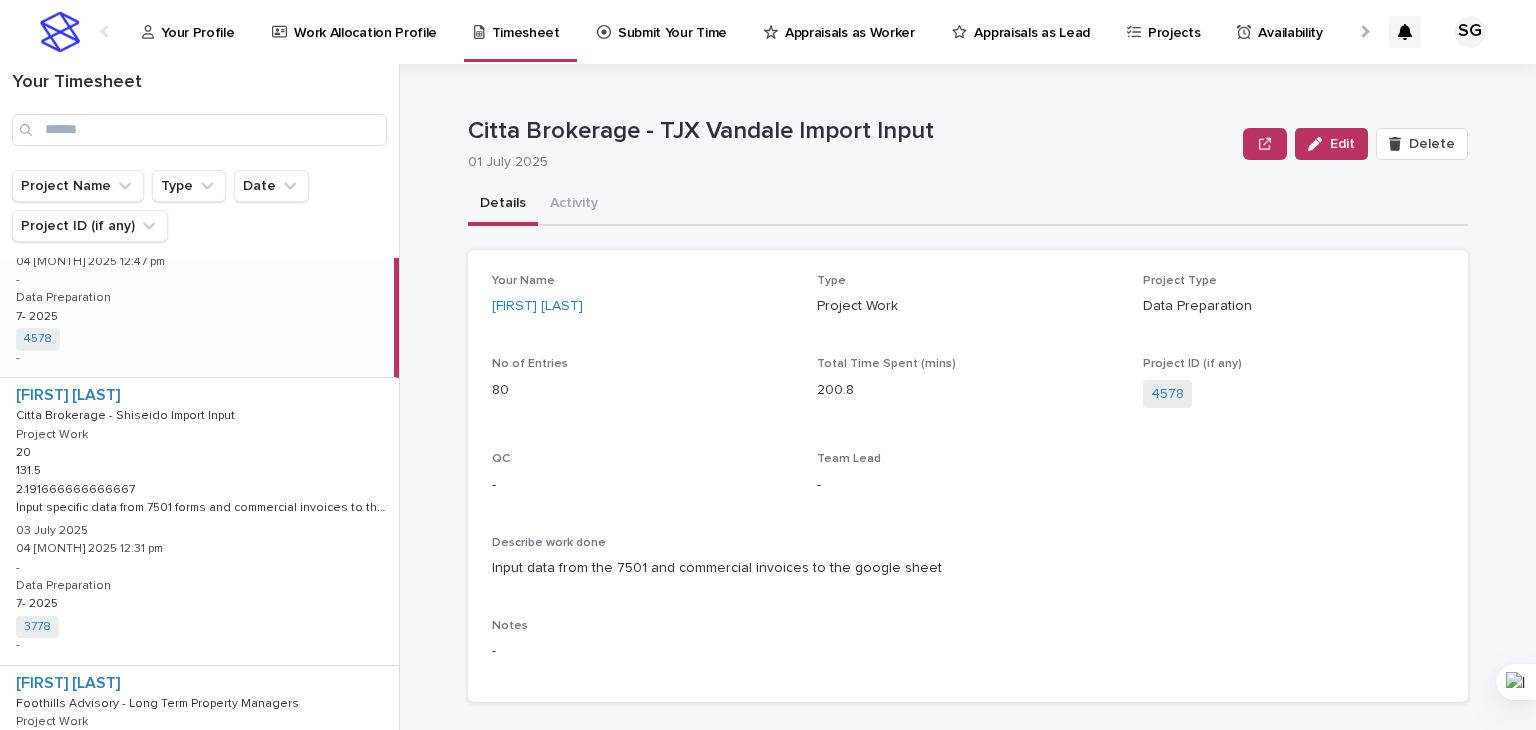 scroll, scrollTop: 200, scrollLeft: 0, axis: vertical 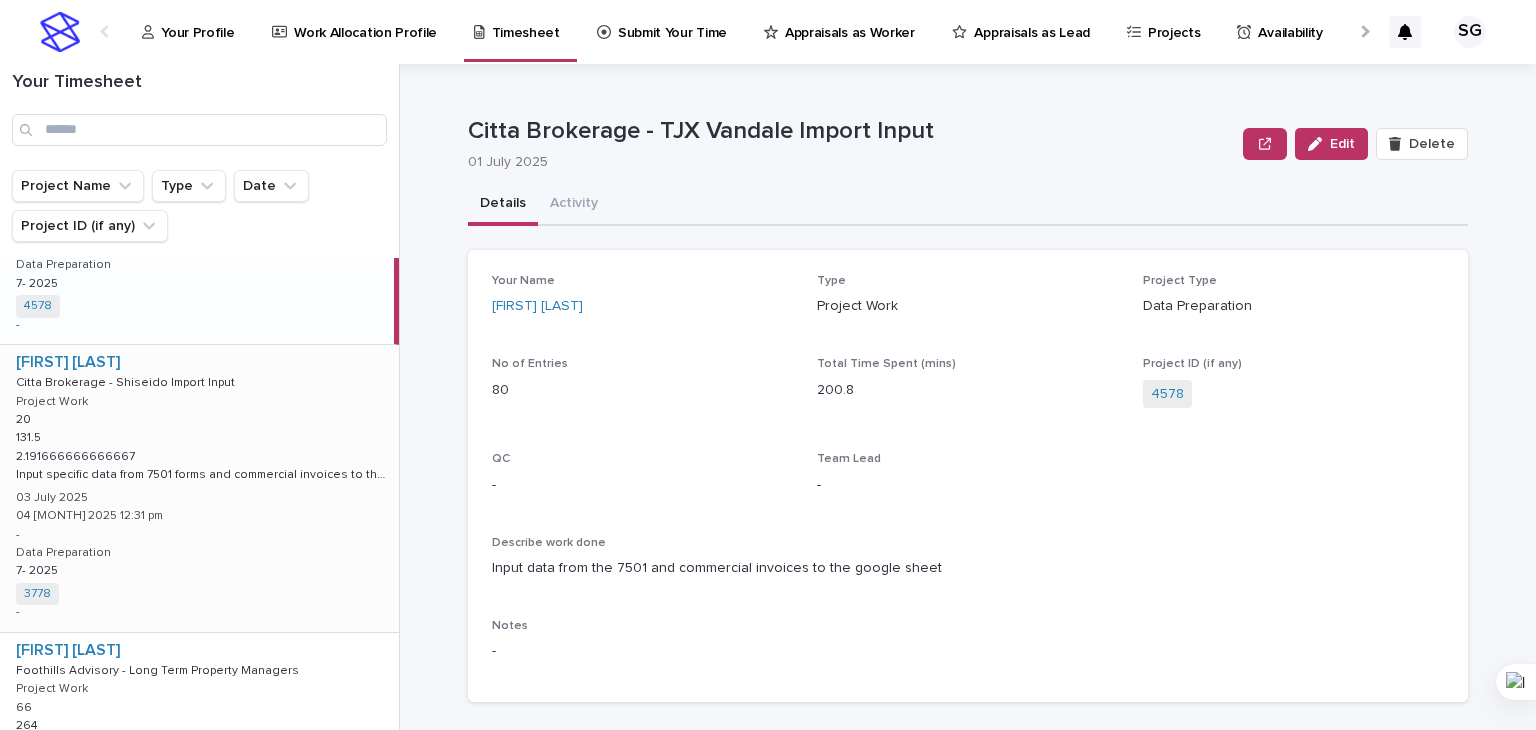 click on "[FIRST] [LAST]   Citta Brokerage - Shiseido Import Input Citta Brokerage - Shiseido Import Input   Project Work 20 20   131.5 131.5   2.191666666666667 2.191666666666667   Input specific data from 7501 forms and commercial invoices to the mastersheet
Input specific data from 7501 forms and commercial invoices to the mastersheet
03 [MONTH] 2025 04 [MONTH] 2025 12:31 pm - Data Preparation 7- 2025 7- 2025   3778   + 0 -" at bounding box center (199, 488) 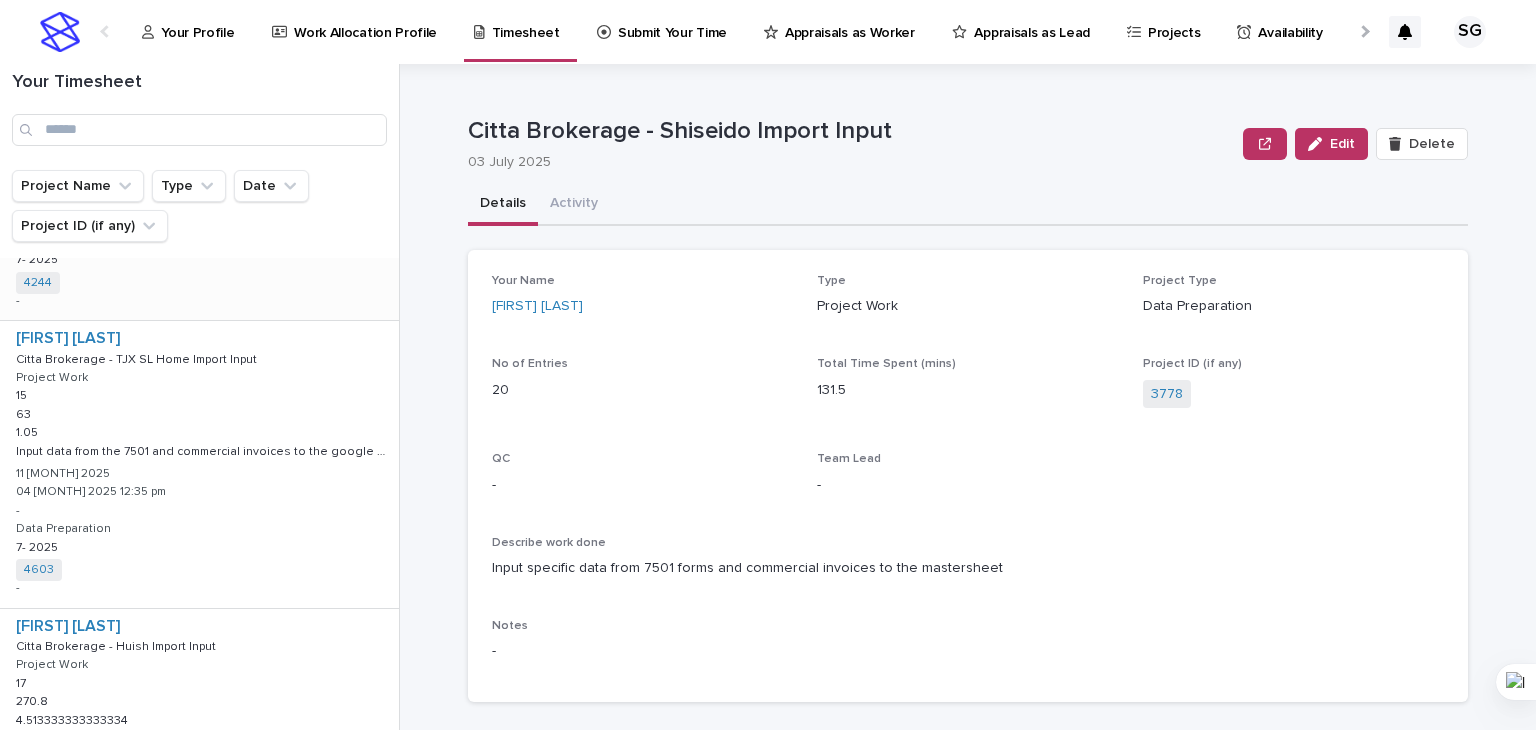 scroll, scrollTop: 1700, scrollLeft: 0, axis: vertical 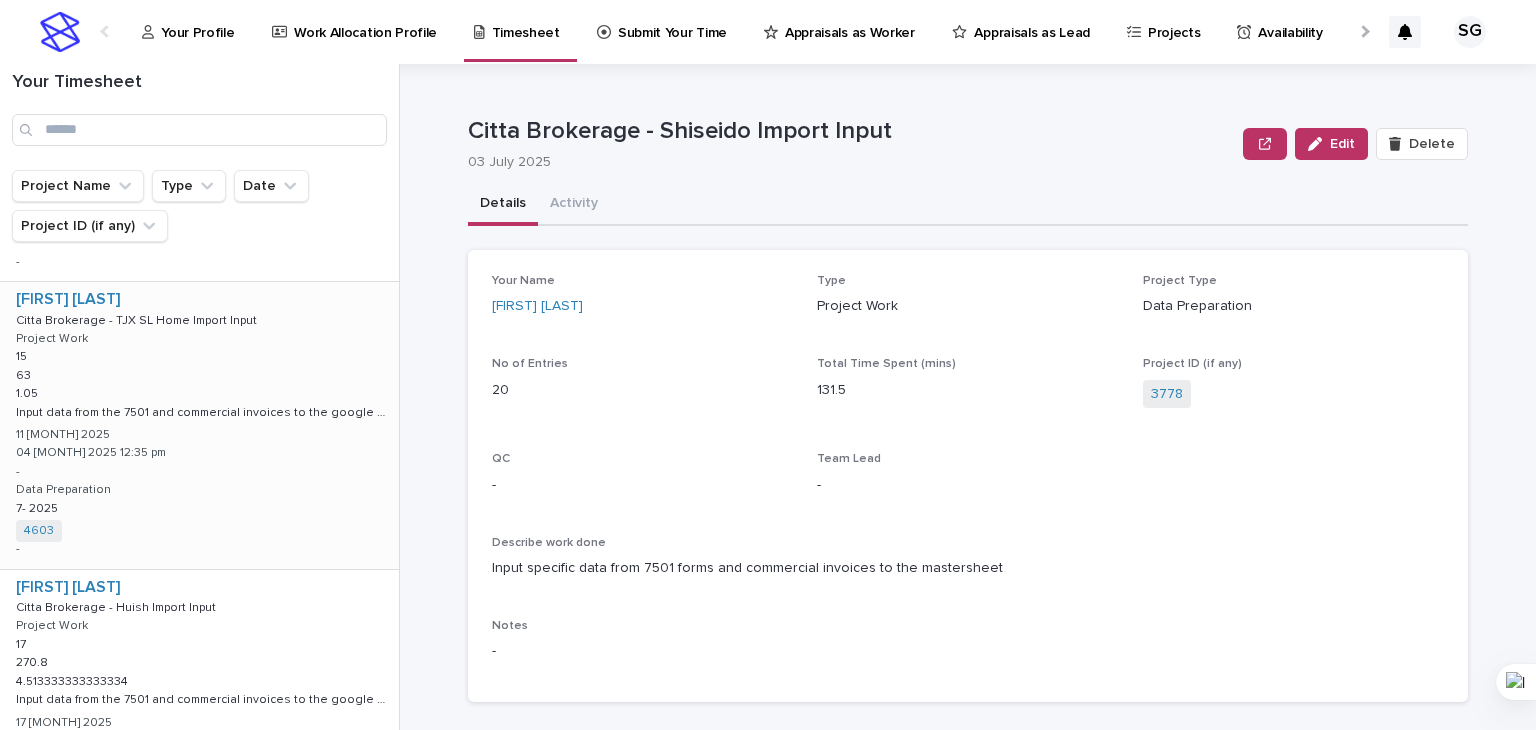 click on "[FIRST] [LAST]   Citta Brokerage - TJX SL Home Import Input Citta Brokerage - TJX SL Home Import Input   Project Work 15 15   63 63   1.05 1.05   Input data from the 7501 and commercial invoices to the google sheet
Input data from the 7501 and commercial invoices to the google sheet
11 [MONTH] 2025 04 [MONTH] 2025 12:35 pm - Data Preparation 7- 2025 7- 2025   4603   + 0 -" at bounding box center (199, 425) 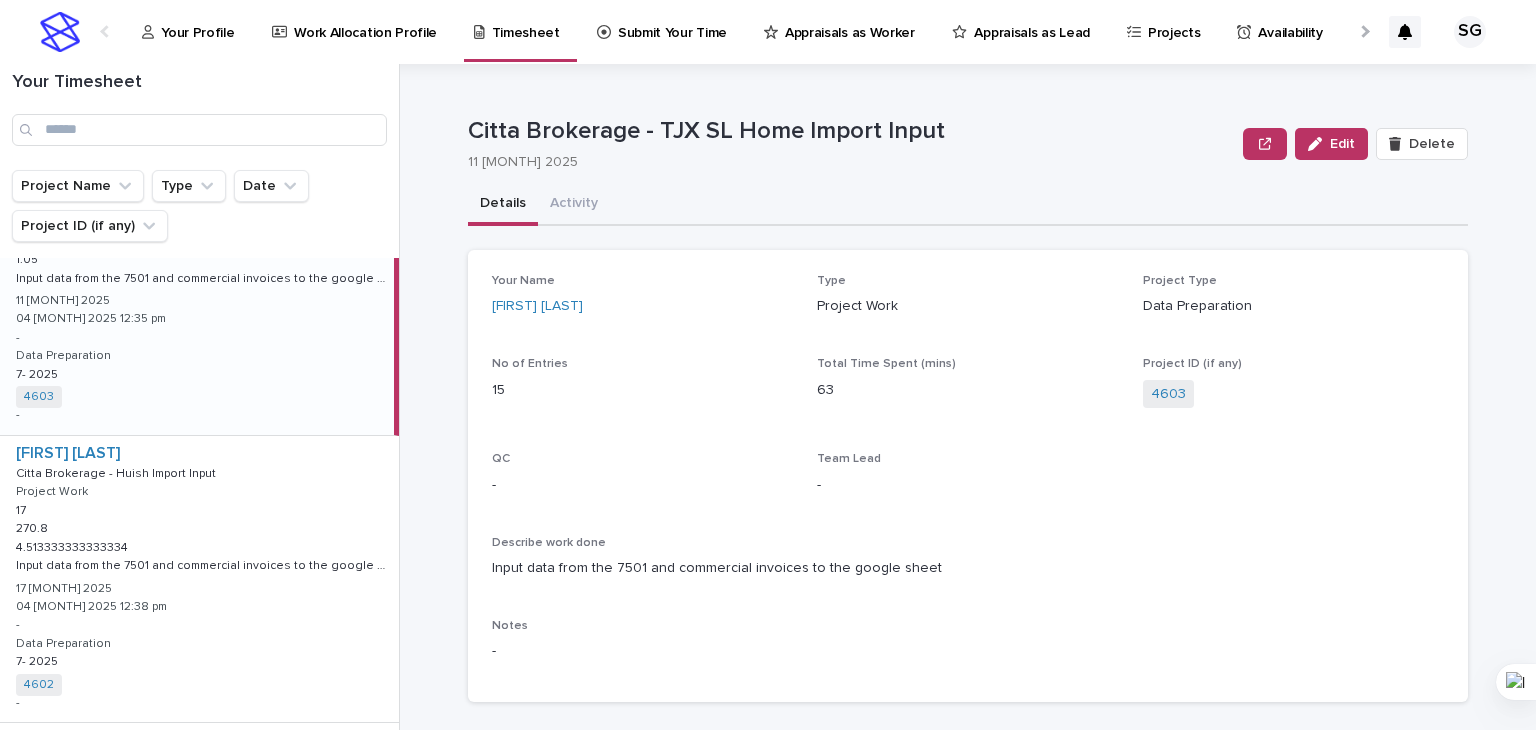 scroll, scrollTop: 1900, scrollLeft: 0, axis: vertical 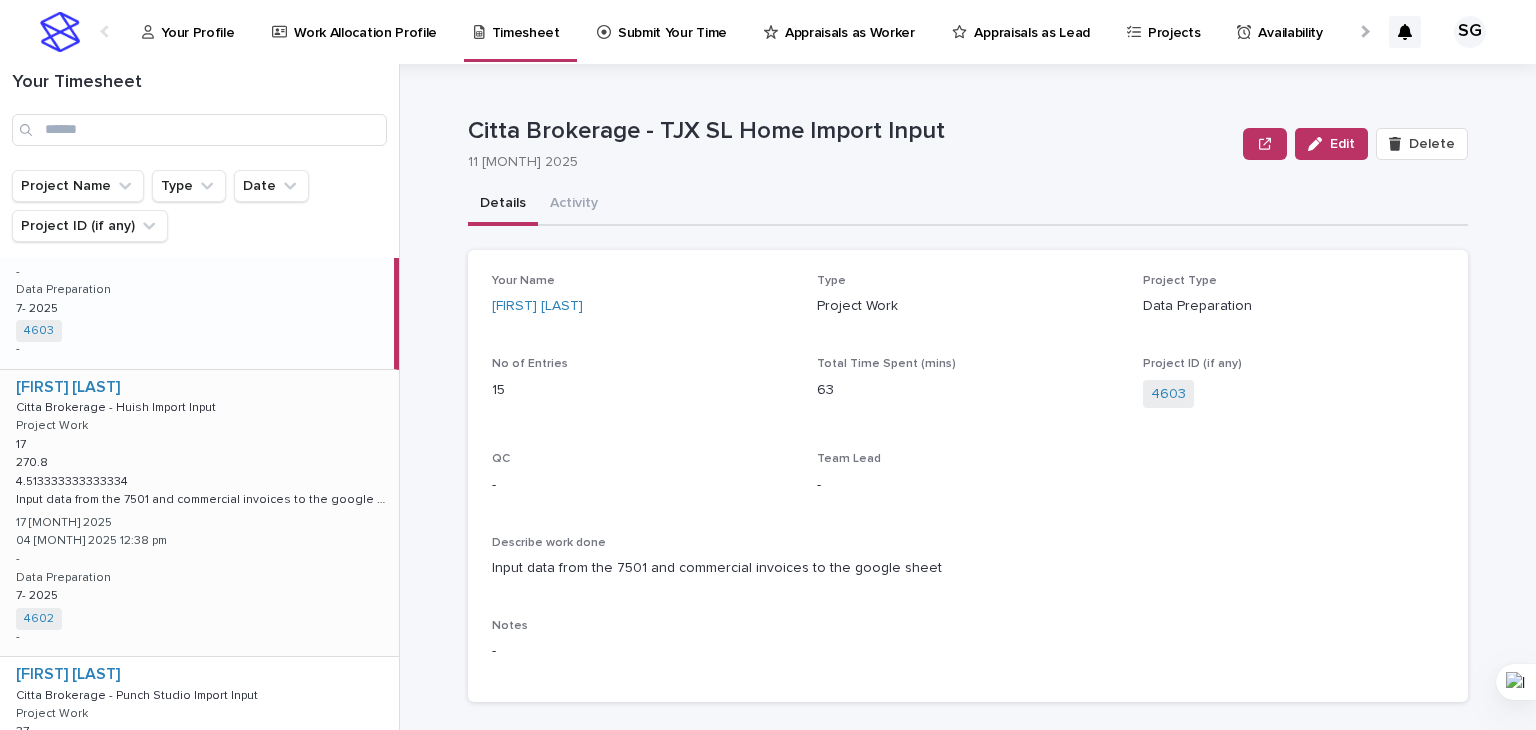 click on "[FIRST] [LAST]   Citta Brokerage - Huish Import Input Citta Brokerage - Huish Import Input   Project Work 17 17   270.8 270.8   4.513333333333334 4.513333333333334    Input data from the 7501 and commercial invoices to the google sheet  Input data from the 7501 and commercial invoices to the google sheet   17 [MONTH] 2025 04 [MONTH] 2025 12:38 pm - Data Preparation 7- 2025 7- 2025   4602   + 0 -" at bounding box center (199, 513) 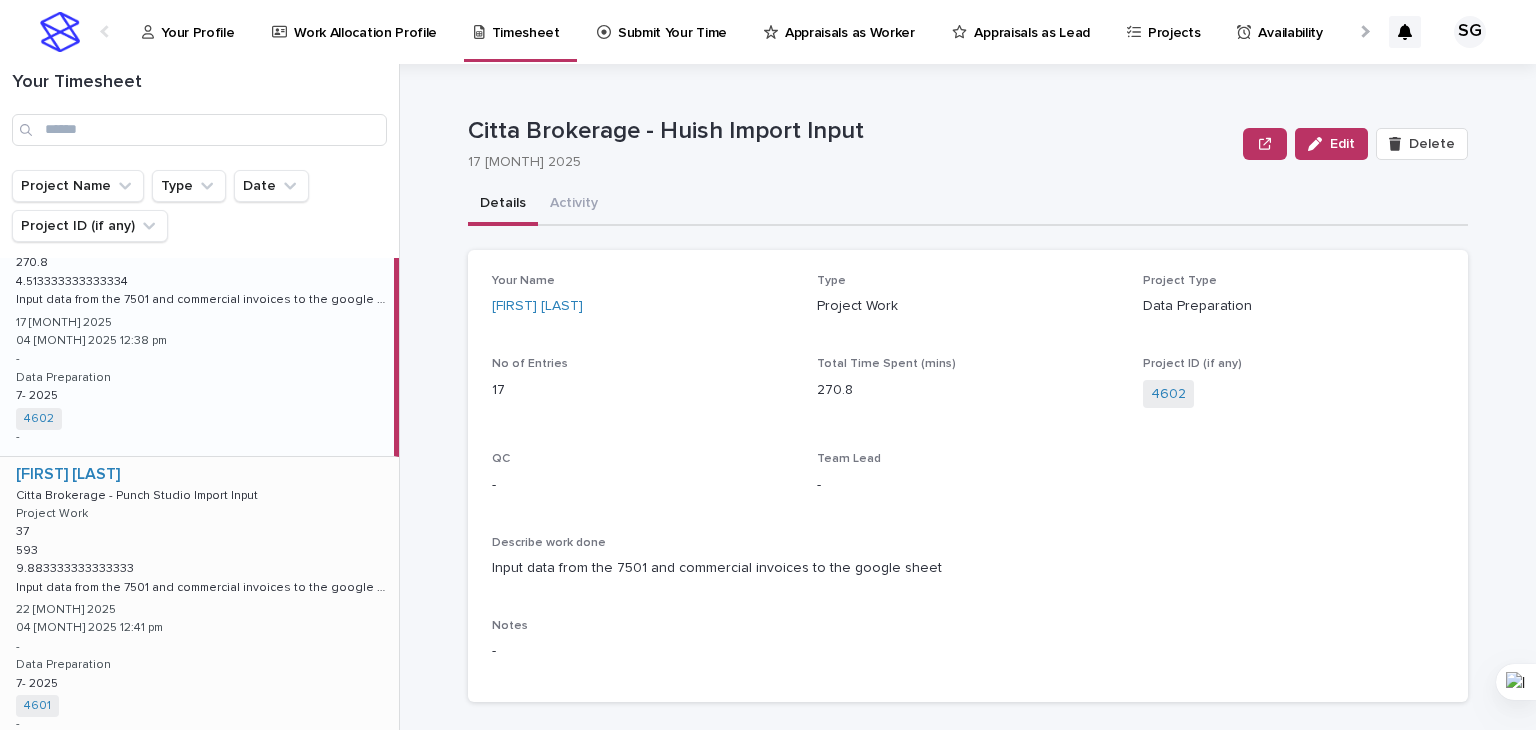 scroll, scrollTop: 2200, scrollLeft: 0, axis: vertical 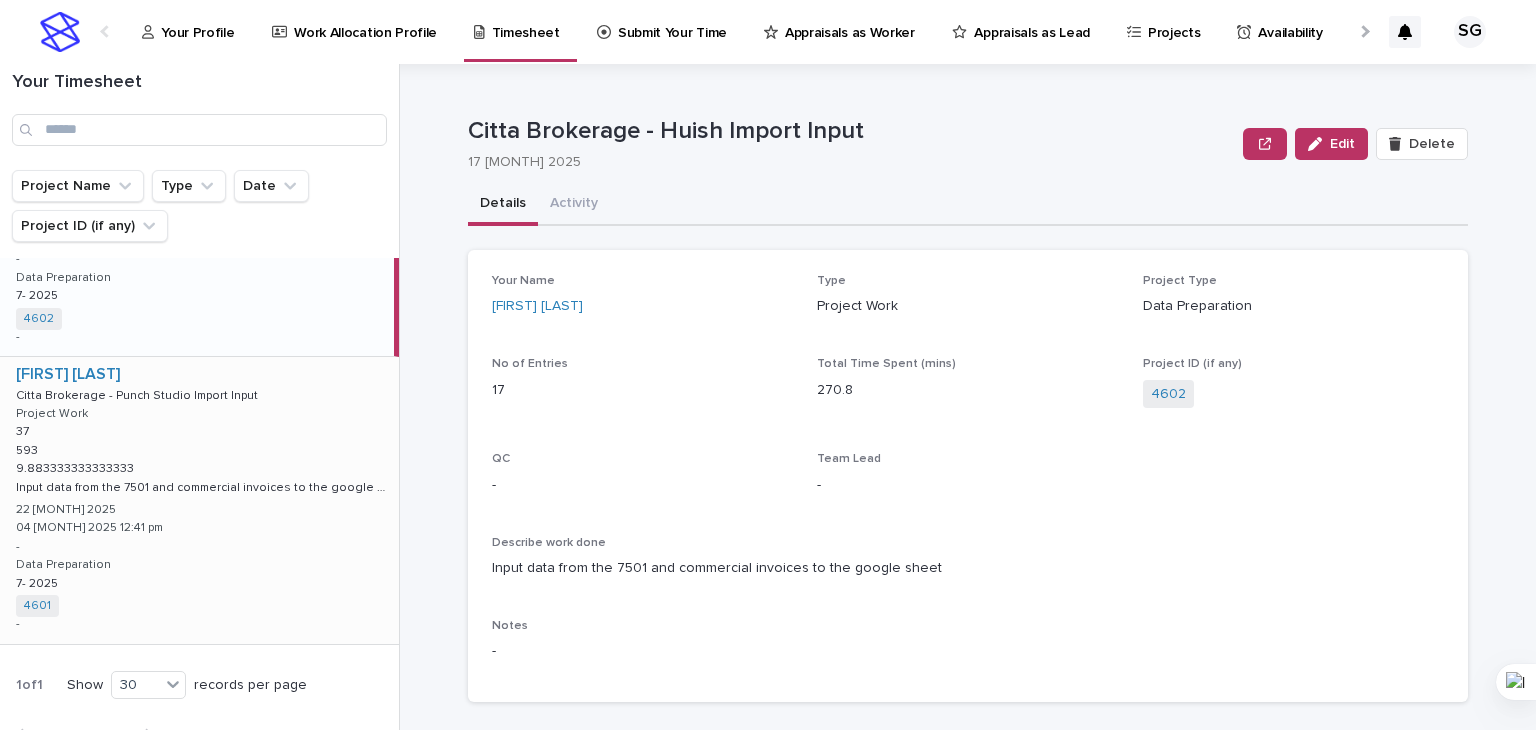 click on "[FIRST] [LAST]   Citta Brokerage - Punch Studio Import Input Citta Brokerage - Punch Studio Import Input   Project Work 37 37   593 593   9.883333333333333 9.883333333333333    Input data from the 7501 and commercial invoices to the google sheet  Input data from the 7501 and commercial invoices to the google sheet   22 [MONTH] 2025 04 [MONTH] 2025 12:41 pm - Data Preparation 7- 2025 7- 2025   4601   + 0 -" at bounding box center [199, 500] 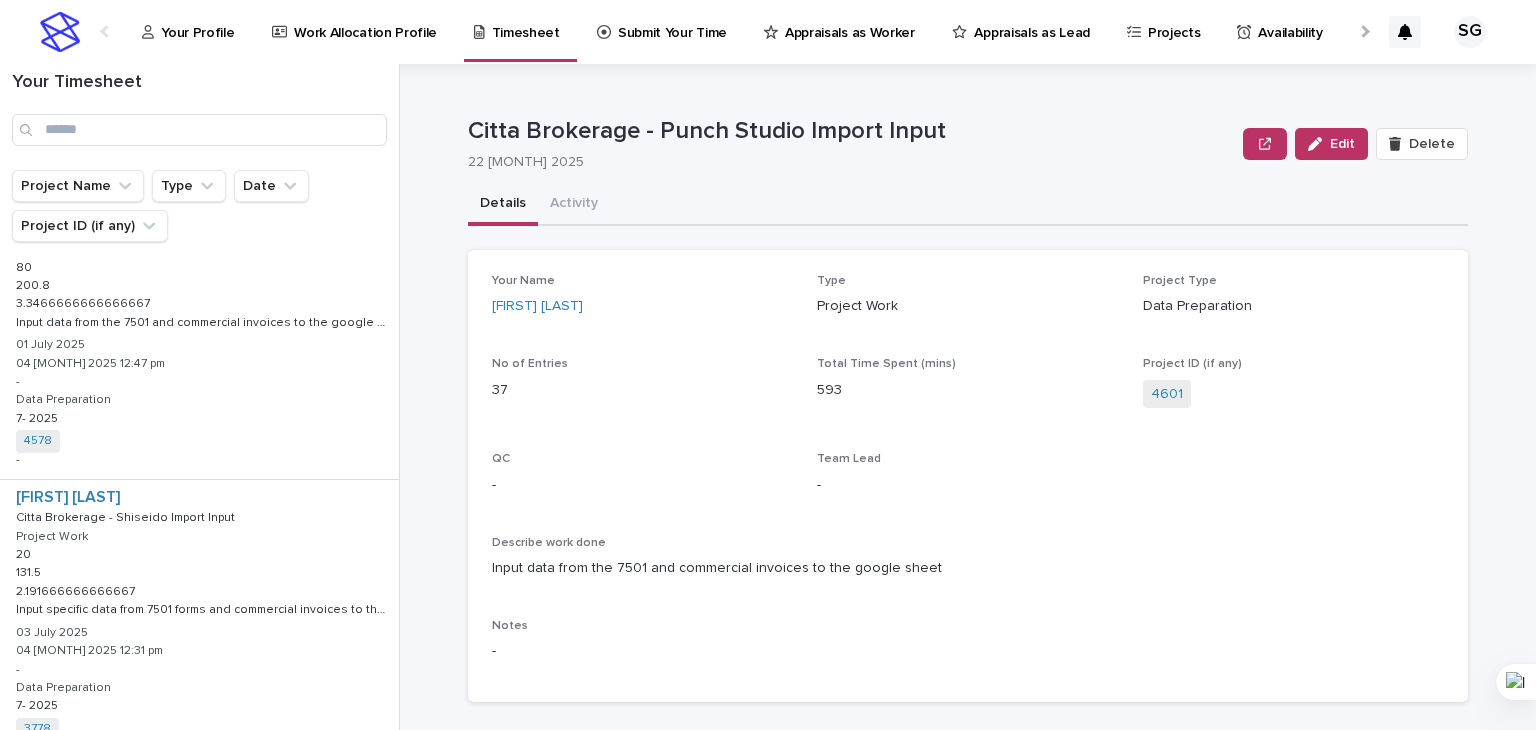 scroll, scrollTop: 0, scrollLeft: 0, axis: both 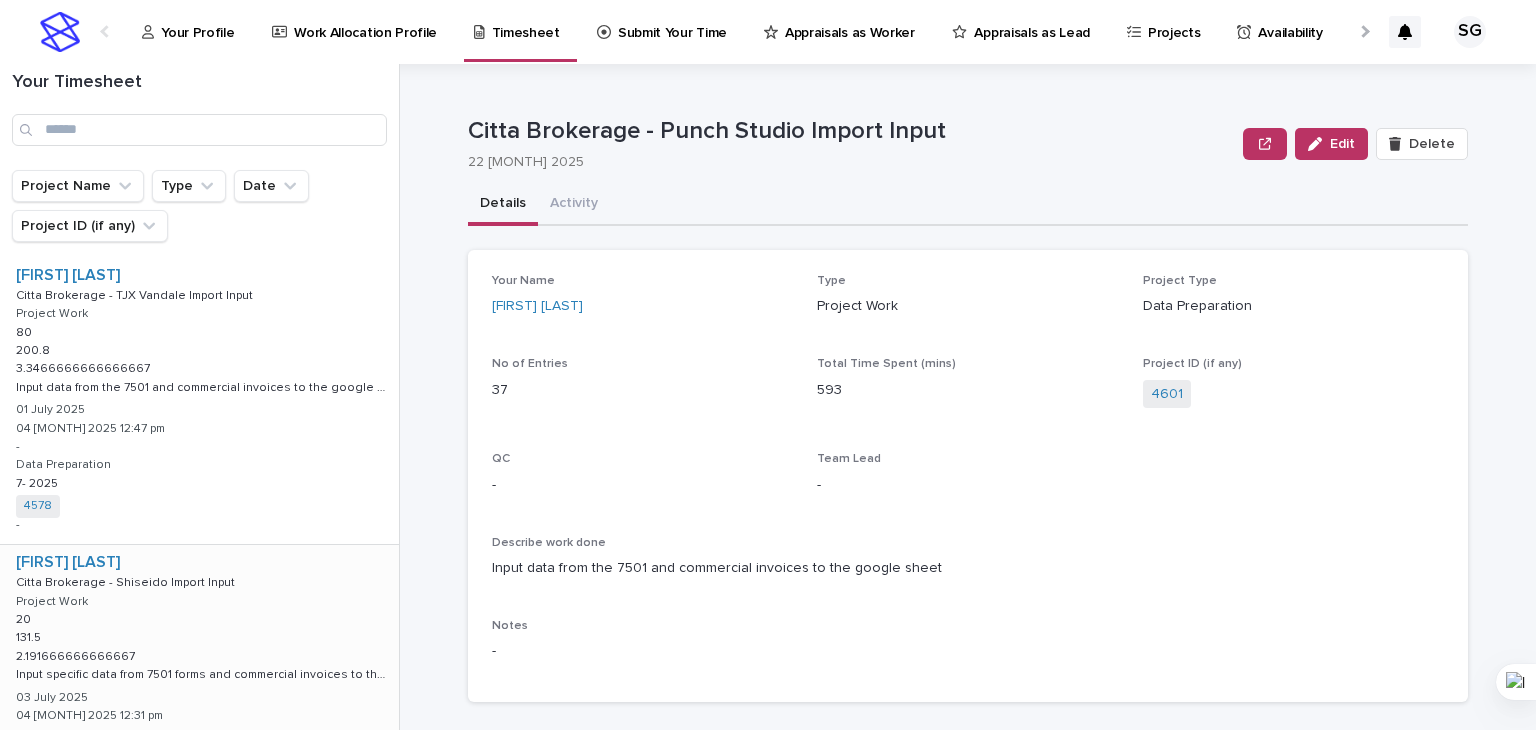 click on "[FIRST] [LAST]   Citta Brokerage - Shiseido Import Input Citta Brokerage - Shiseido Import Input   Project Work 20 20   131.5 131.5   2.191666666666667 2.191666666666667   Input specific data from 7501 forms and commercial invoices to the mastersheet
Input specific data from 7501 forms and commercial invoices to the mastersheet
03 [MONTH] 2025 04 [MONTH] 2025 12:31 pm - Data Preparation 7- 2025 7- 2025   3778   + 0 -" at bounding box center [199, 688] 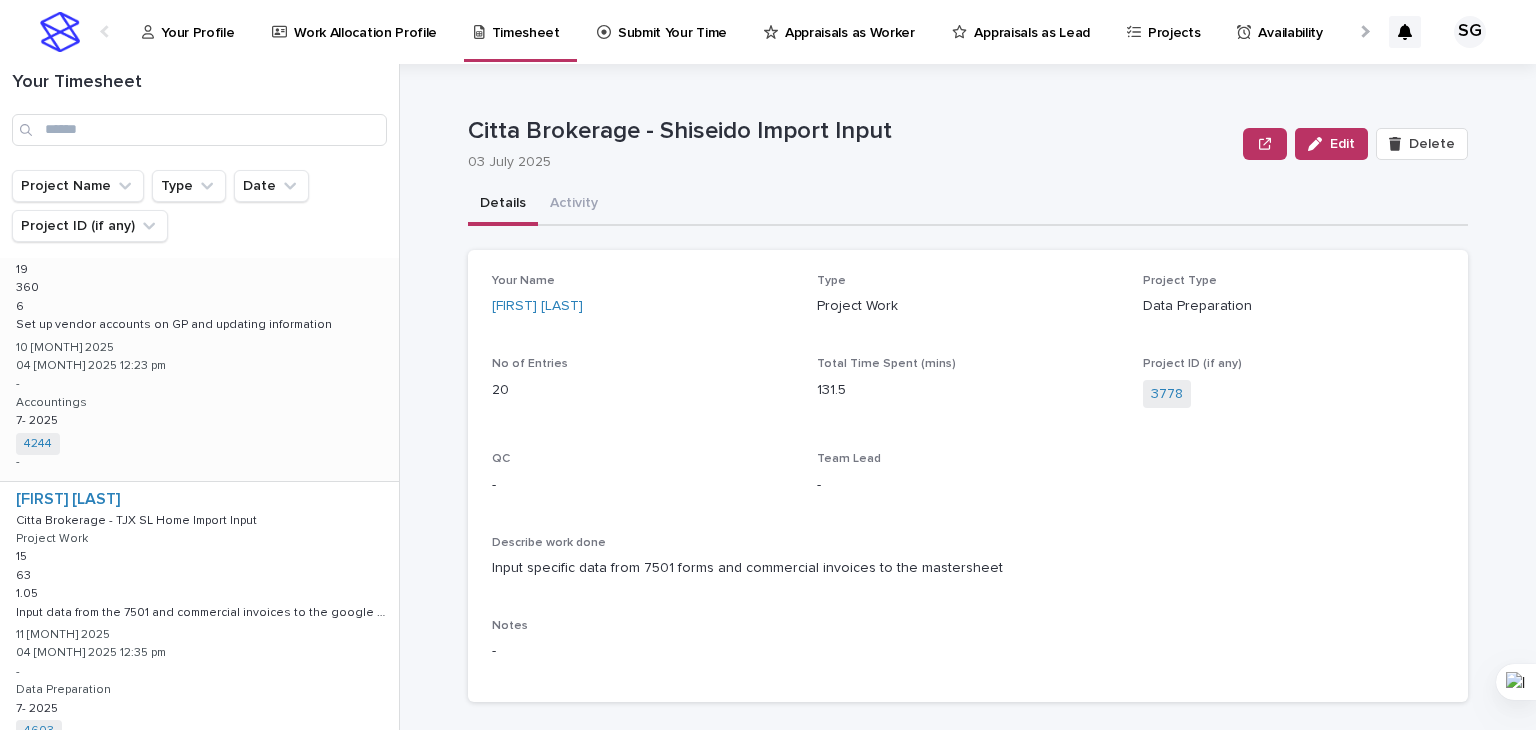 scroll, scrollTop: 1600, scrollLeft: 0, axis: vertical 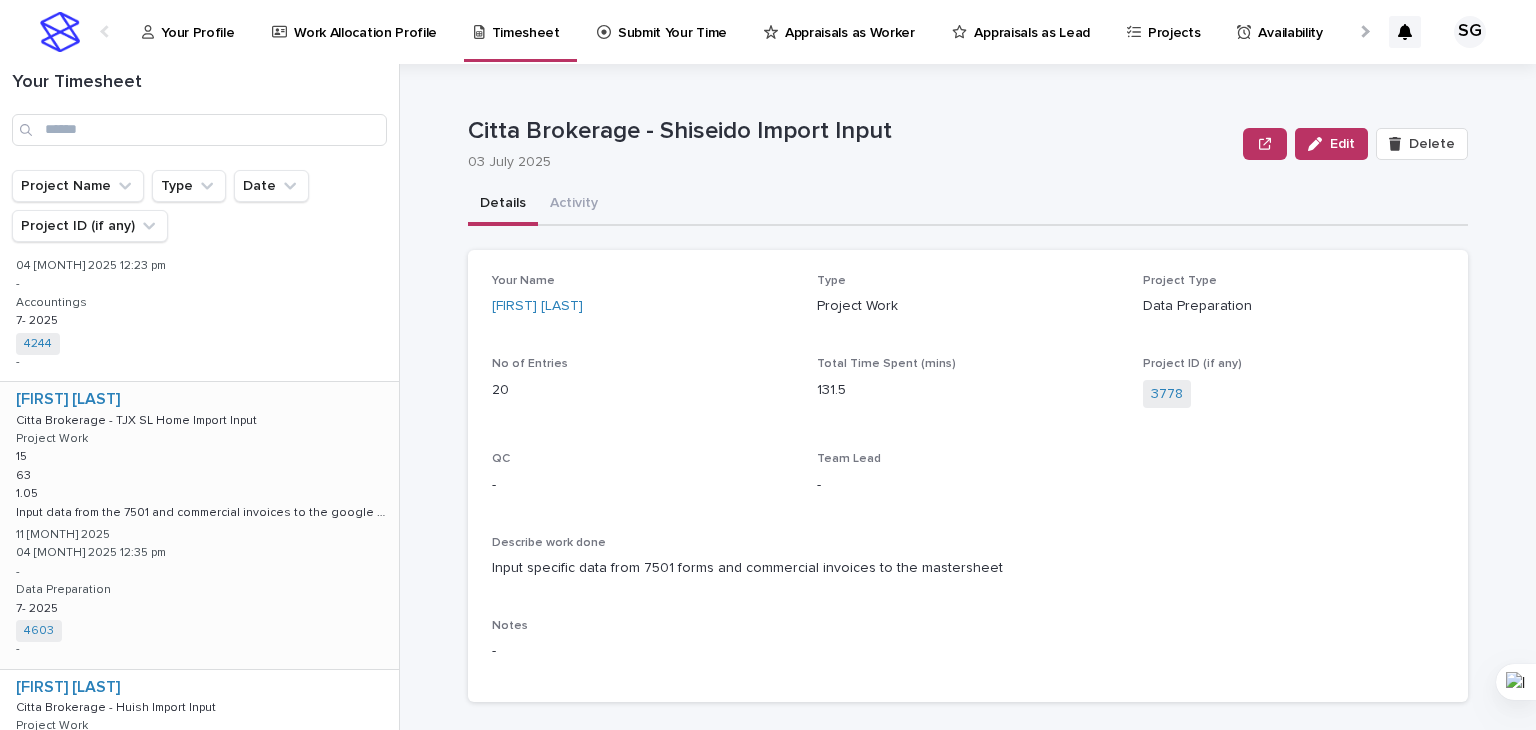 click on "[FIRST] [LAST]   Citta Brokerage - TJX SL Home Import Input Citta Brokerage - TJX SL Home Import Input   Project Work 15 15   63 63   1.05 1.05   Input data from the 7501 and commercial invoices to the google sheet
Input data from the 7501 and commercial invoices to the google sheet
11 [MONTH] 2025 04 [MONTH] 2025 12:35 pm - Data Preparation 7- 2025 7- 2025   4603   + 0 -" at bounding box center (199, 525) 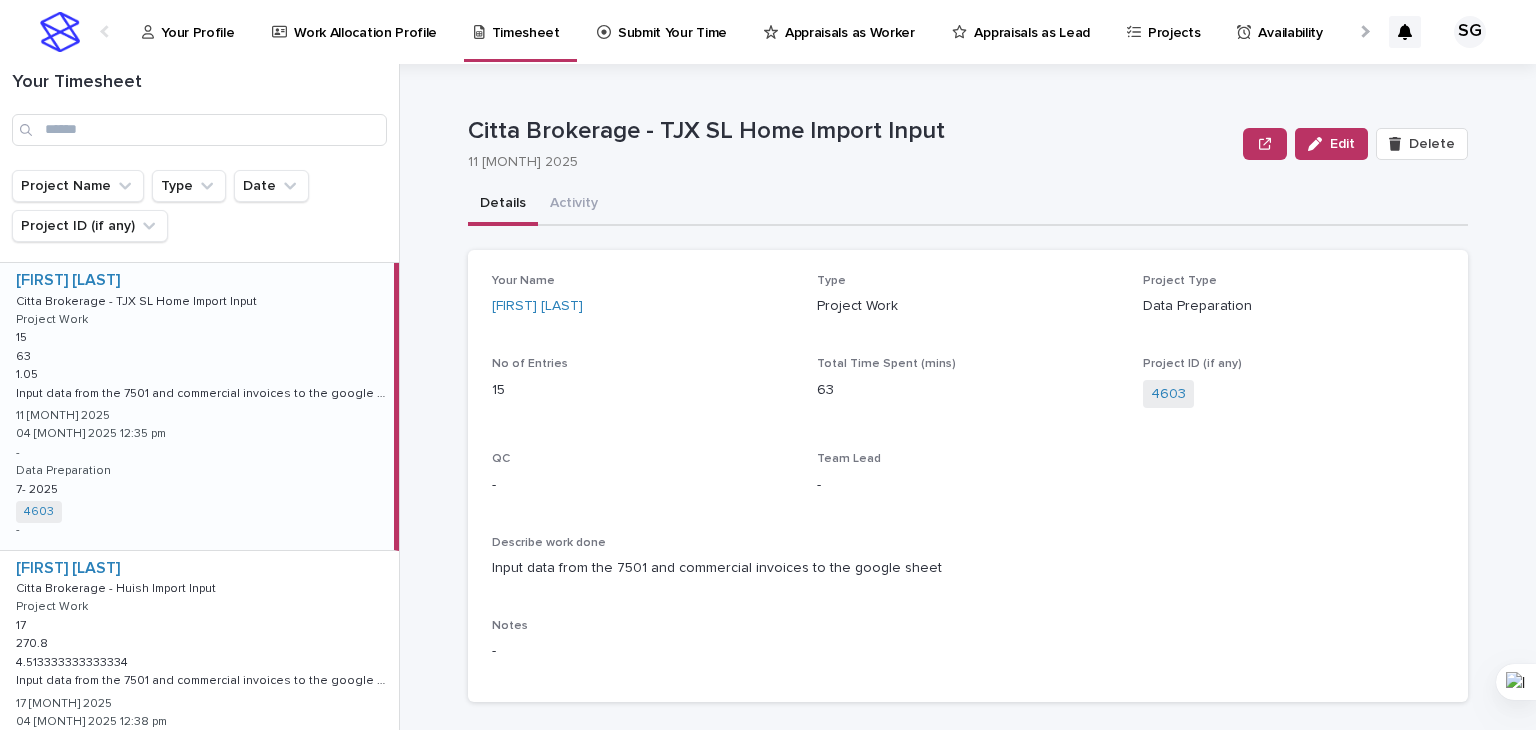 scroll, scrollTop: 1800, scrollLeft: 0, axis: vertical 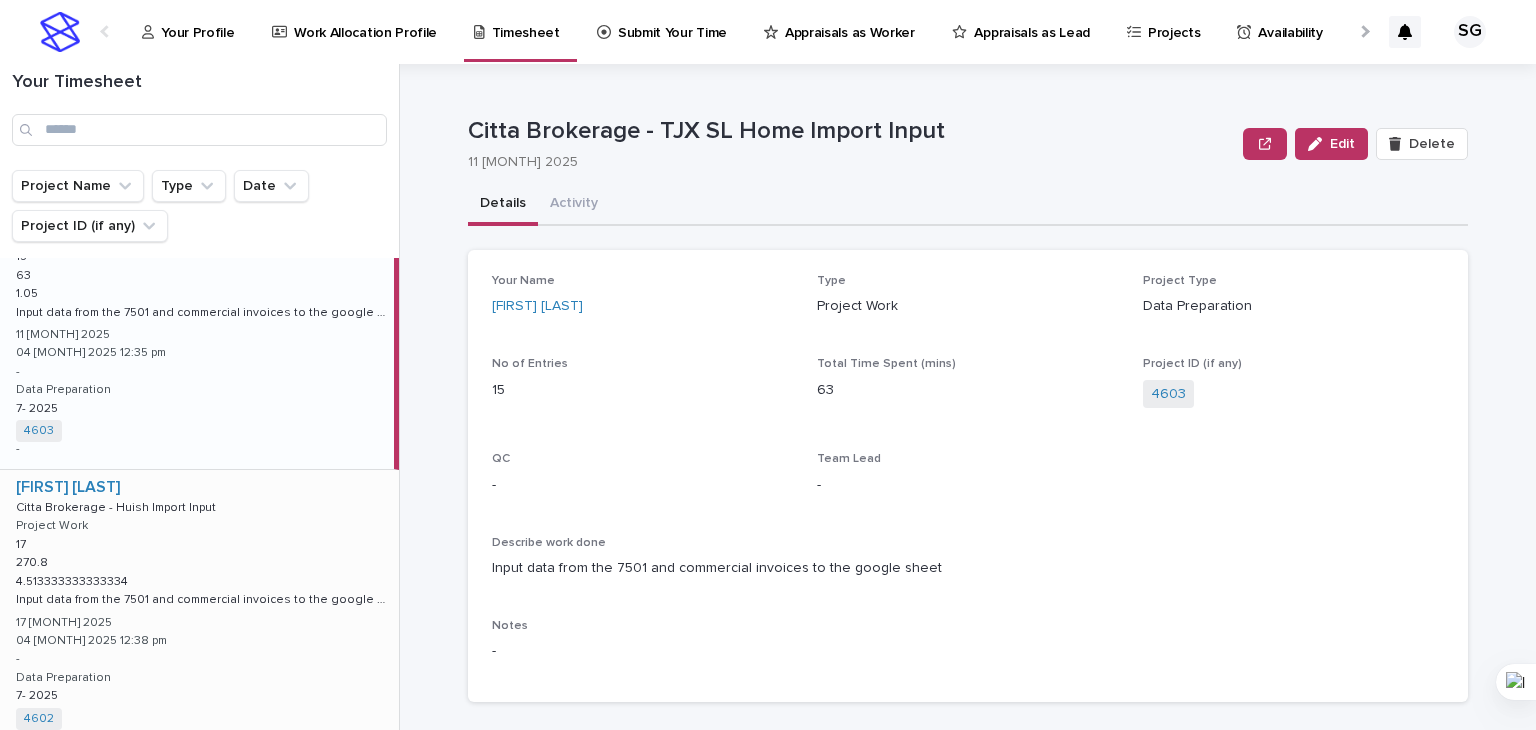 click on "[FIRST] [LAST]   Citta Brokerage - Huish Import Input Citta Brokerage - Huish Import Input   Project Work 17 17   270.8 270.8   4.513333333333334 4.513333333333334    Input data from the 7501 and commercial invoices to the google sheet  Input data from the 7501 and commercial invoices to the google sheet   17 [MONTH] 2025 04 [MONTH] 2025 12:38 pm - Data Preparation 7- 2025 7- 2025   4602   + 0 -" at bounding box center [199, 613] 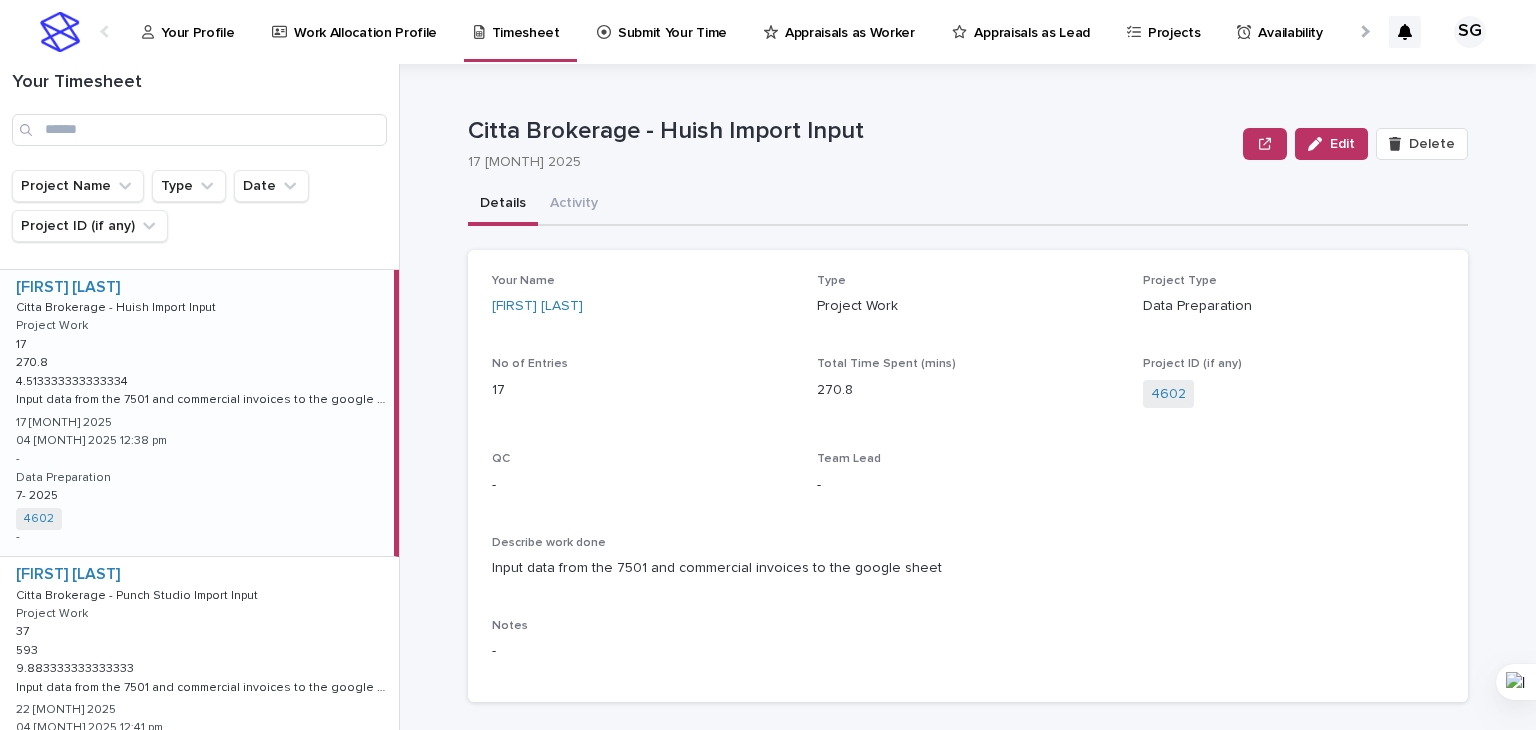 scroll, scrollTop: 2100, scrollLeft: 0, axis: vertical 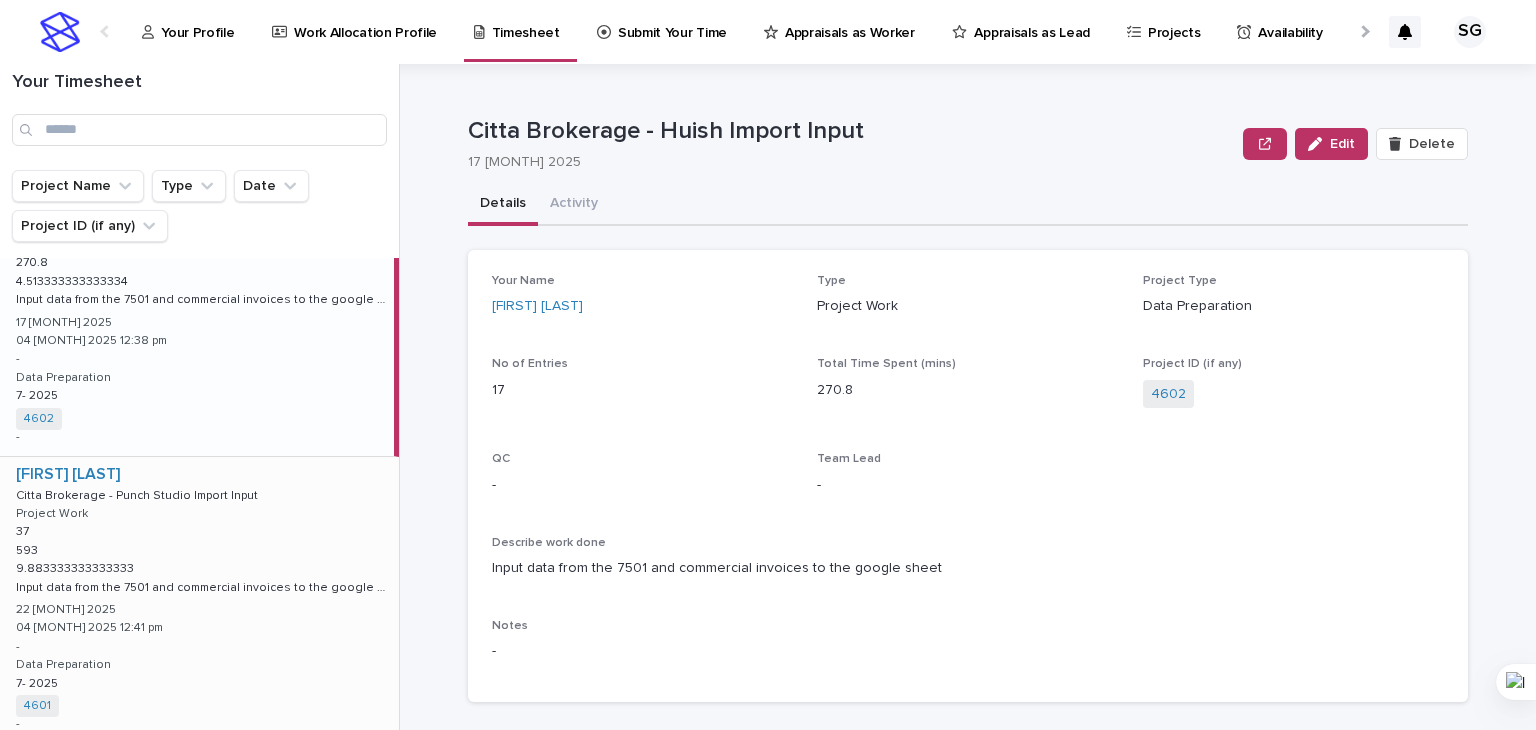 click on "[FIRST] [LAST]   Citta Brokerage - Punch Studio Import Input Citta Brokerage - Punch Studio Import Input   Project Work 37 37   593 593   9.883333333333333 9.883333333333333    Input data from the 7501 and commercial invoices to the google sheet  Input data from the 7501 and commercial invoices to the google sheet   22 [MONTH] 2025 04 [MONTH] 2025 12:41 pm - Data Preparation 7- 2025 7- 2025   4601   + 0 -" at bounding box center (199, 600) 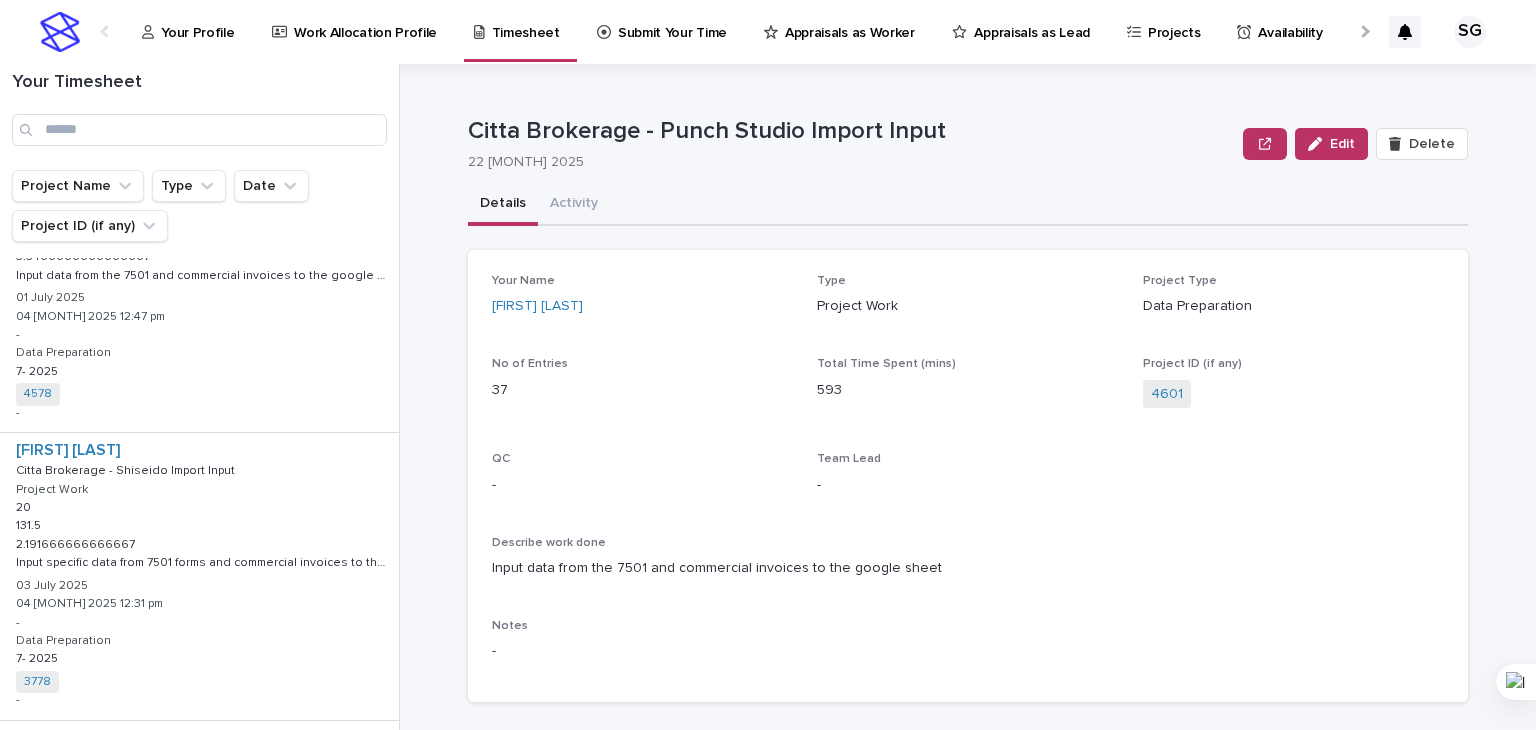 scroll, scrollTop: 0, scrollLeft: 0, axis: both 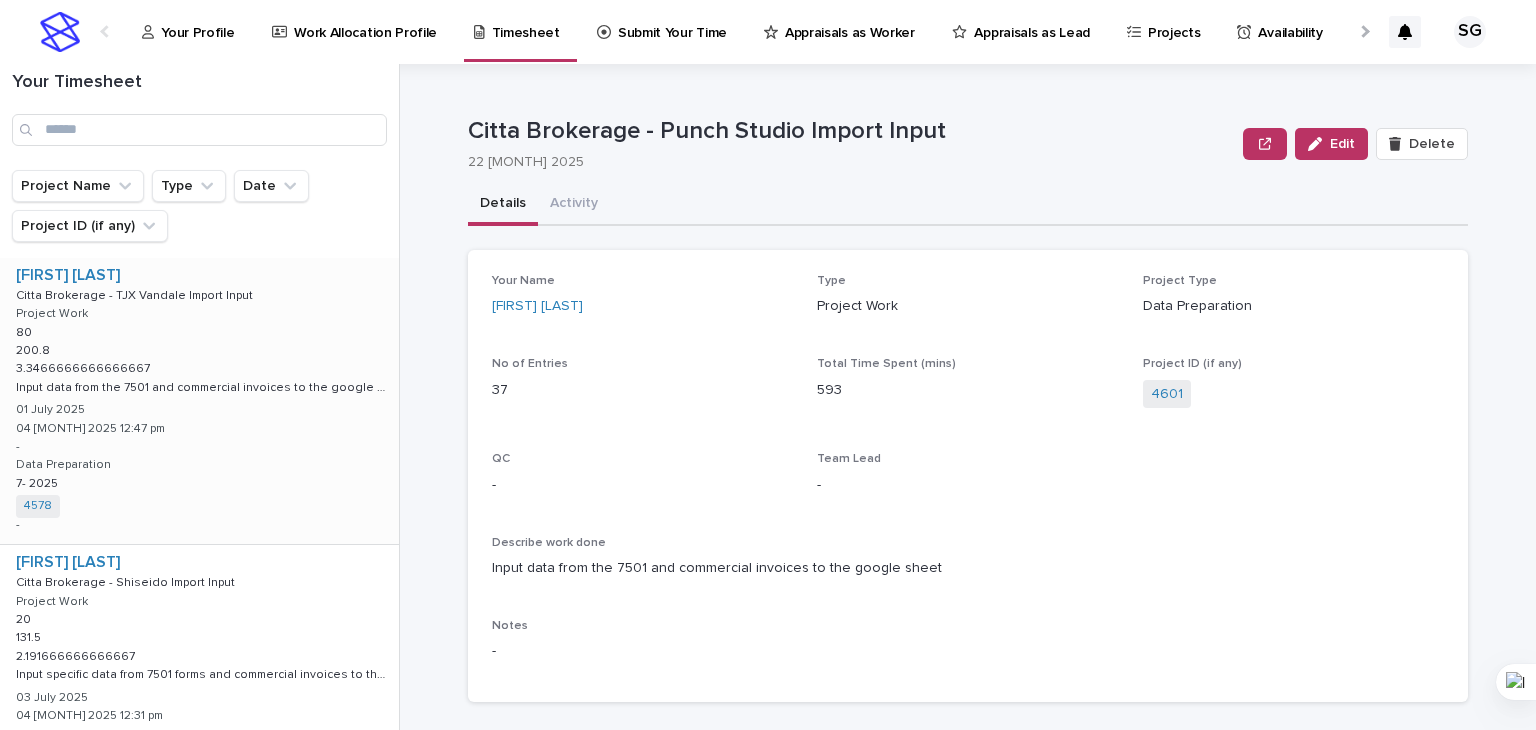 click on "[FIRST] [LAST]   Citta Brokerage - TJX Vandale Import Input Citta Brokerage - TJX Vandale Import Input   Project Work 80 80   200.8 200.8   3.3466666666666667 3.3466666666666667    Input data from the 7501 and commercial invoices to the google sheet  Input data from the 7501 and commercial invoices to the google sheet   01 [MONTH] 2025 04 [MONTH] 2025 12:47 pm - Data Preparation 7- 2025 7- 2025   4578   + 0 -" at bounding box center (199, 401) 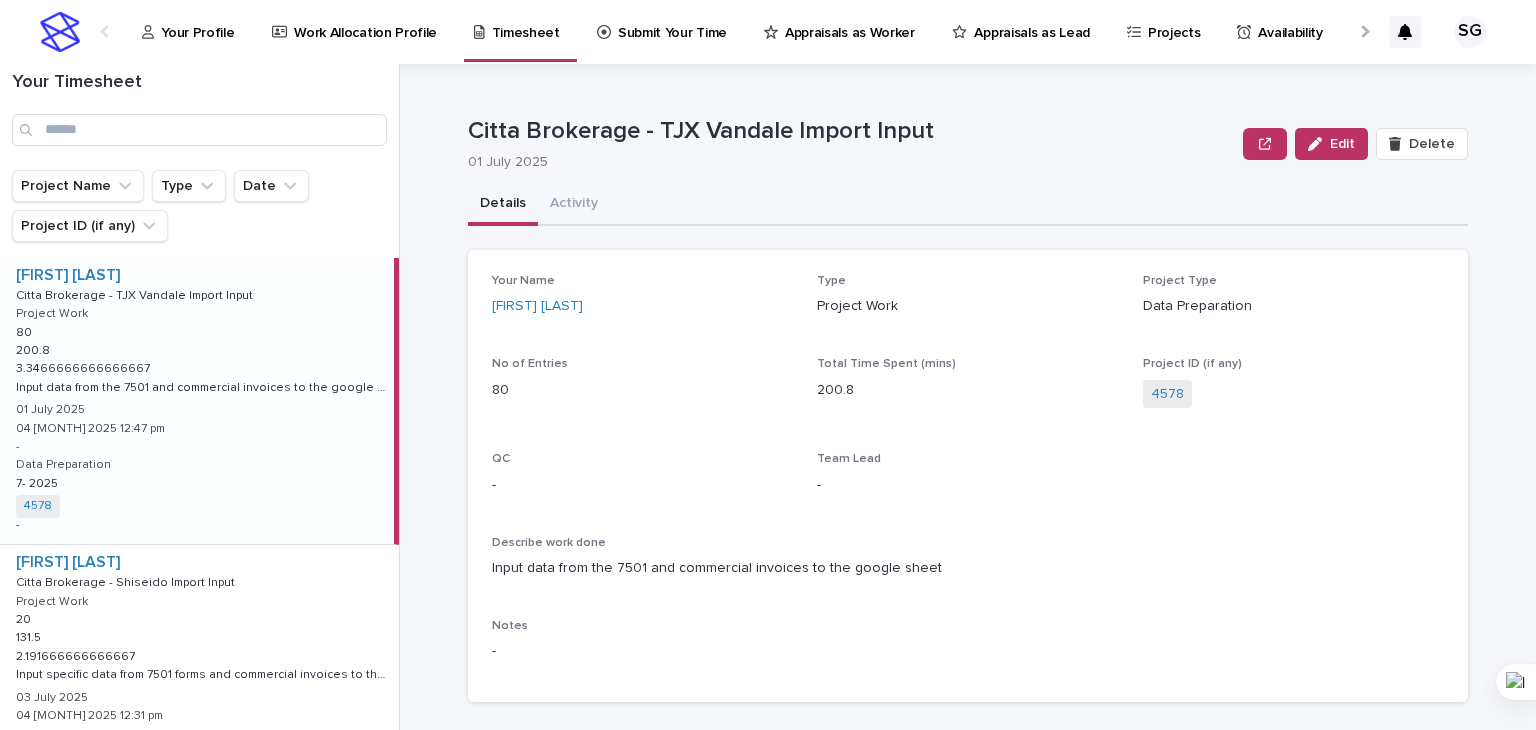 click on "Your Profile" at bounding box center [197, 21] 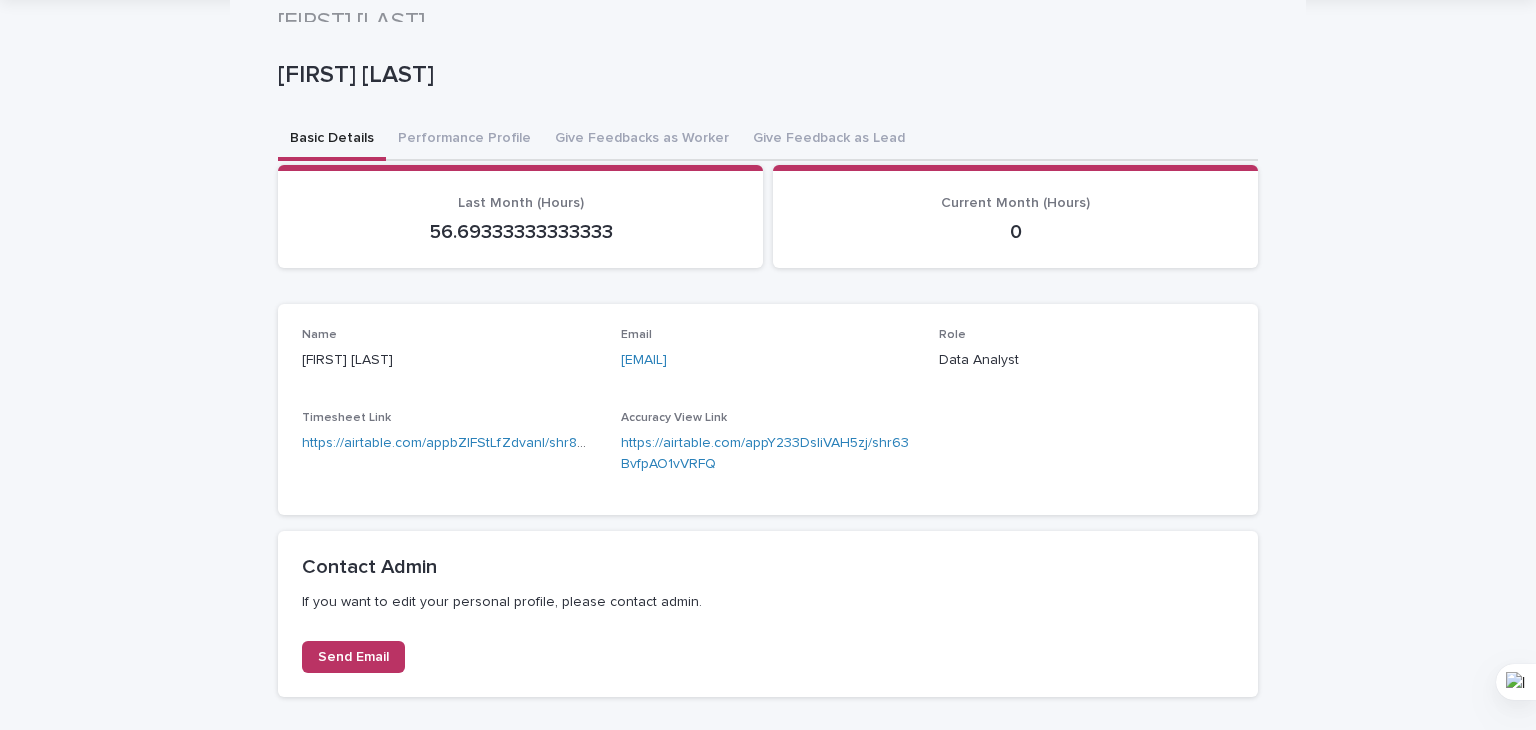 scroll, scrollTop: 0, scrollLeft: 0, axis: both 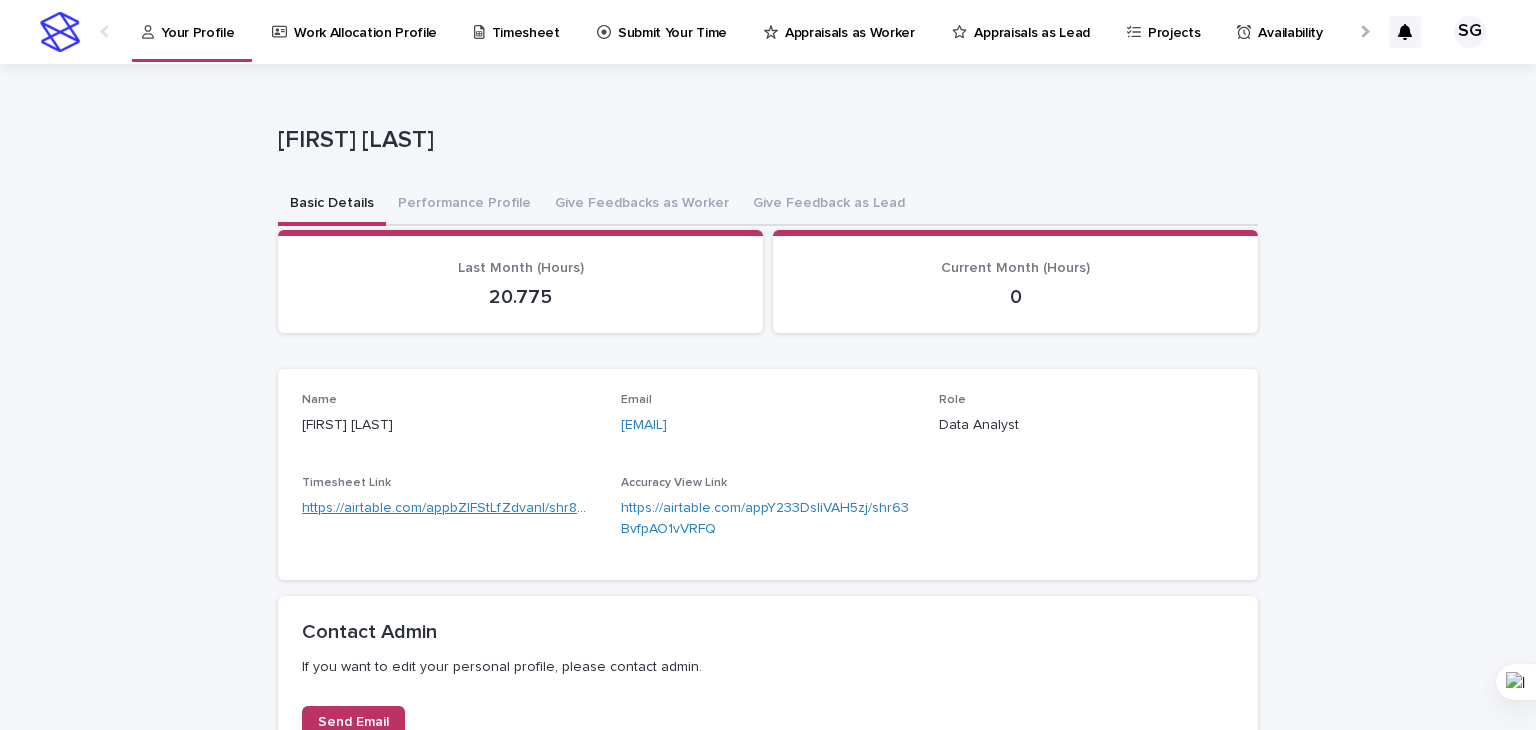 drag, startPoint x: 424, startPoint y: 509, endPoint x: 434, endPoint y: 508, distance: 10.049875 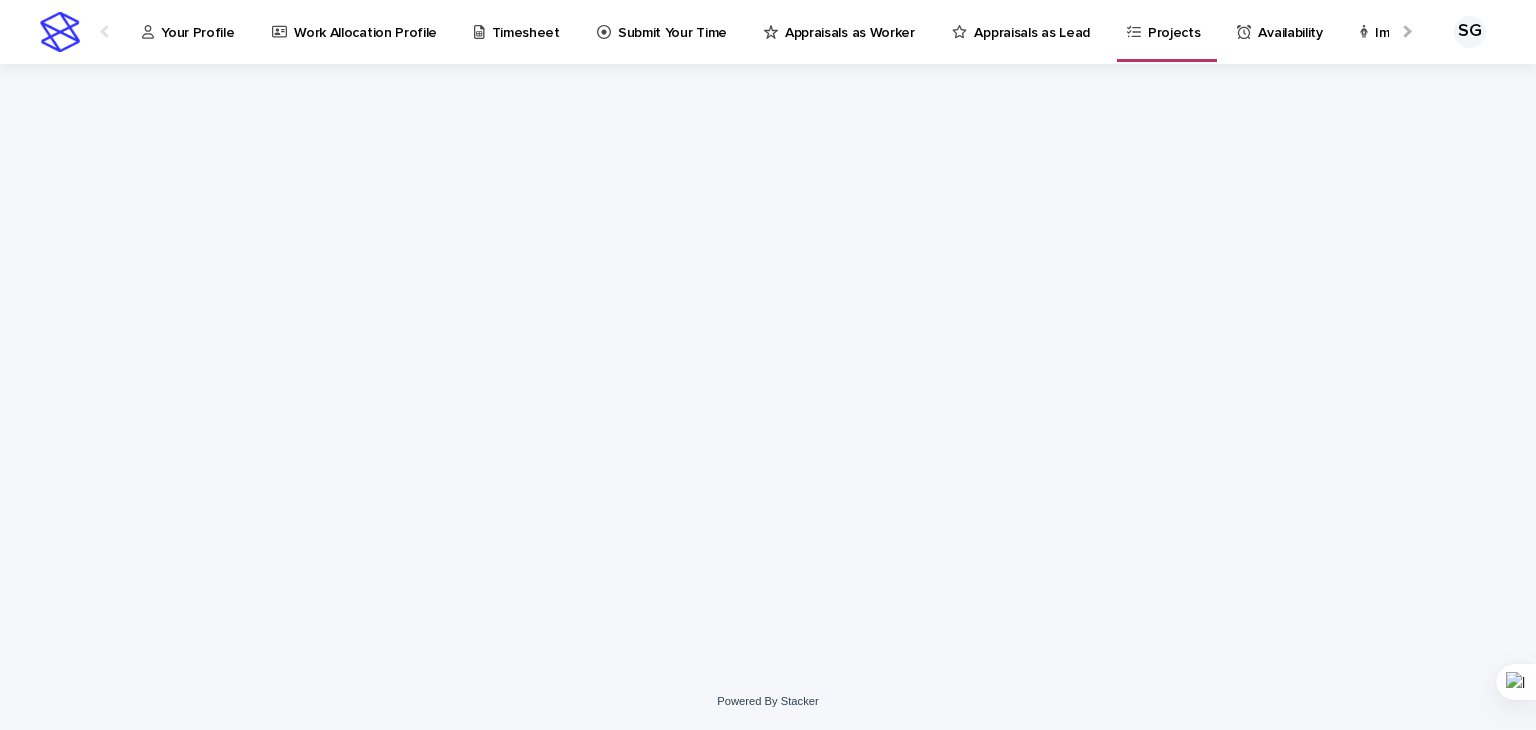 scroll, scrollTop: 0, scrollLeft: 0, axis: both 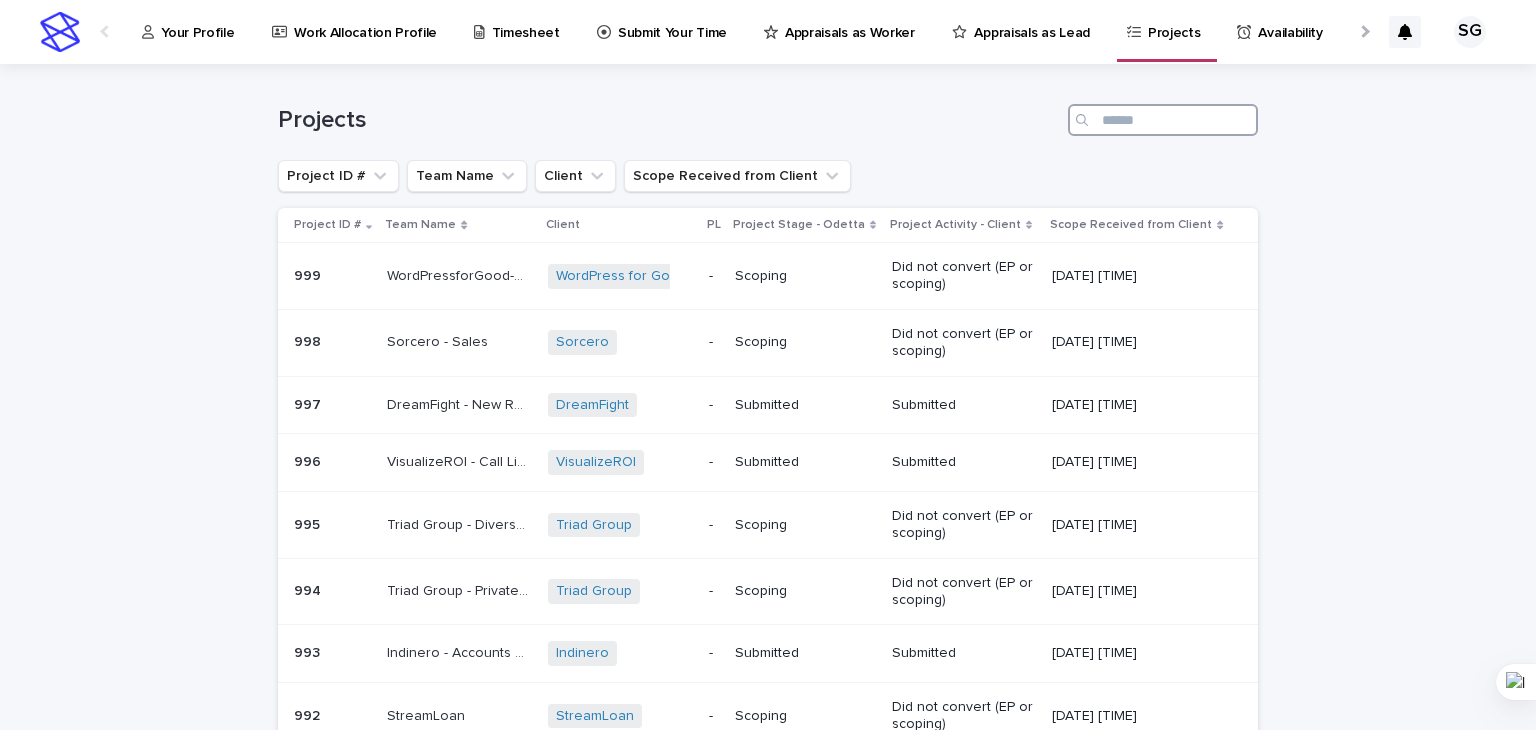 click at bounding box center [1163, 120] 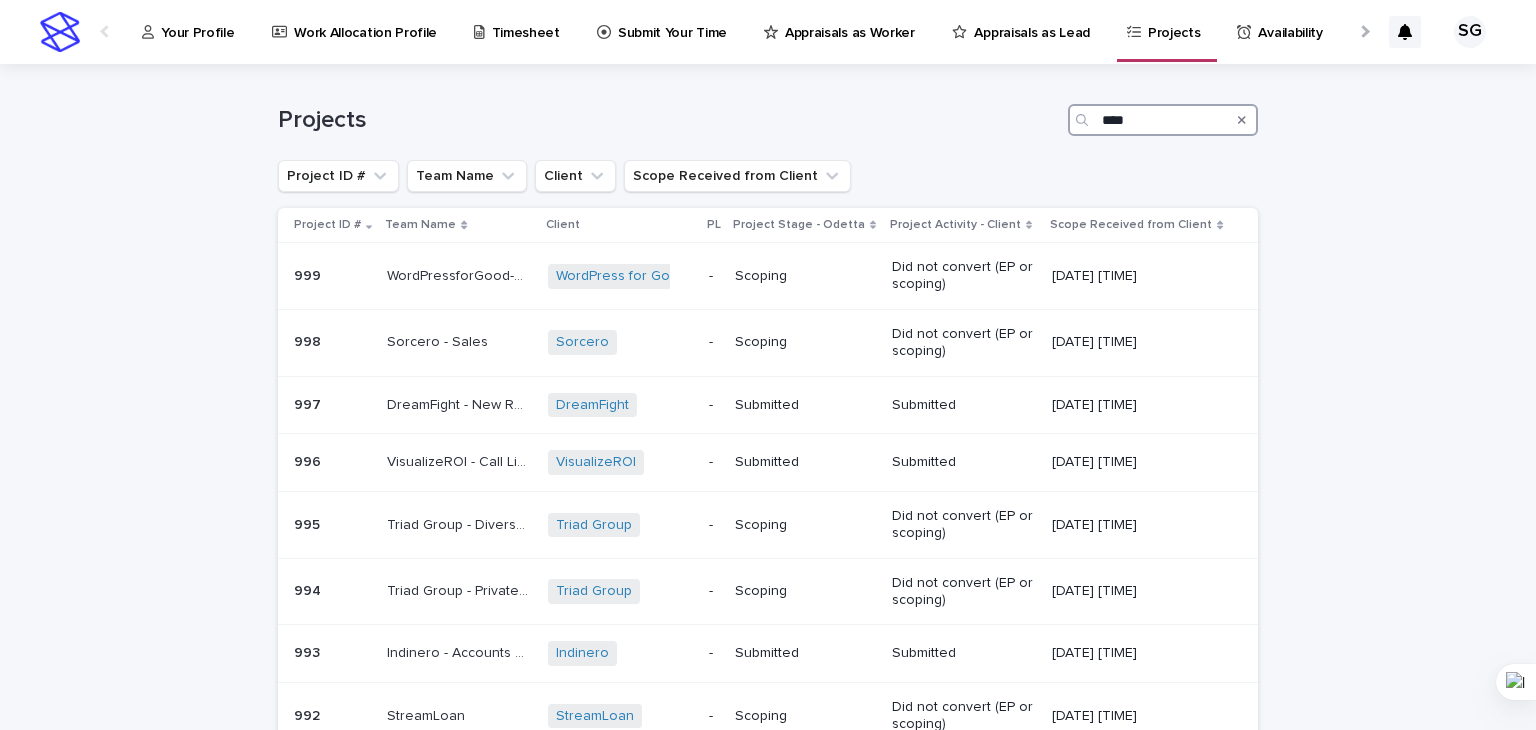 type on "****" 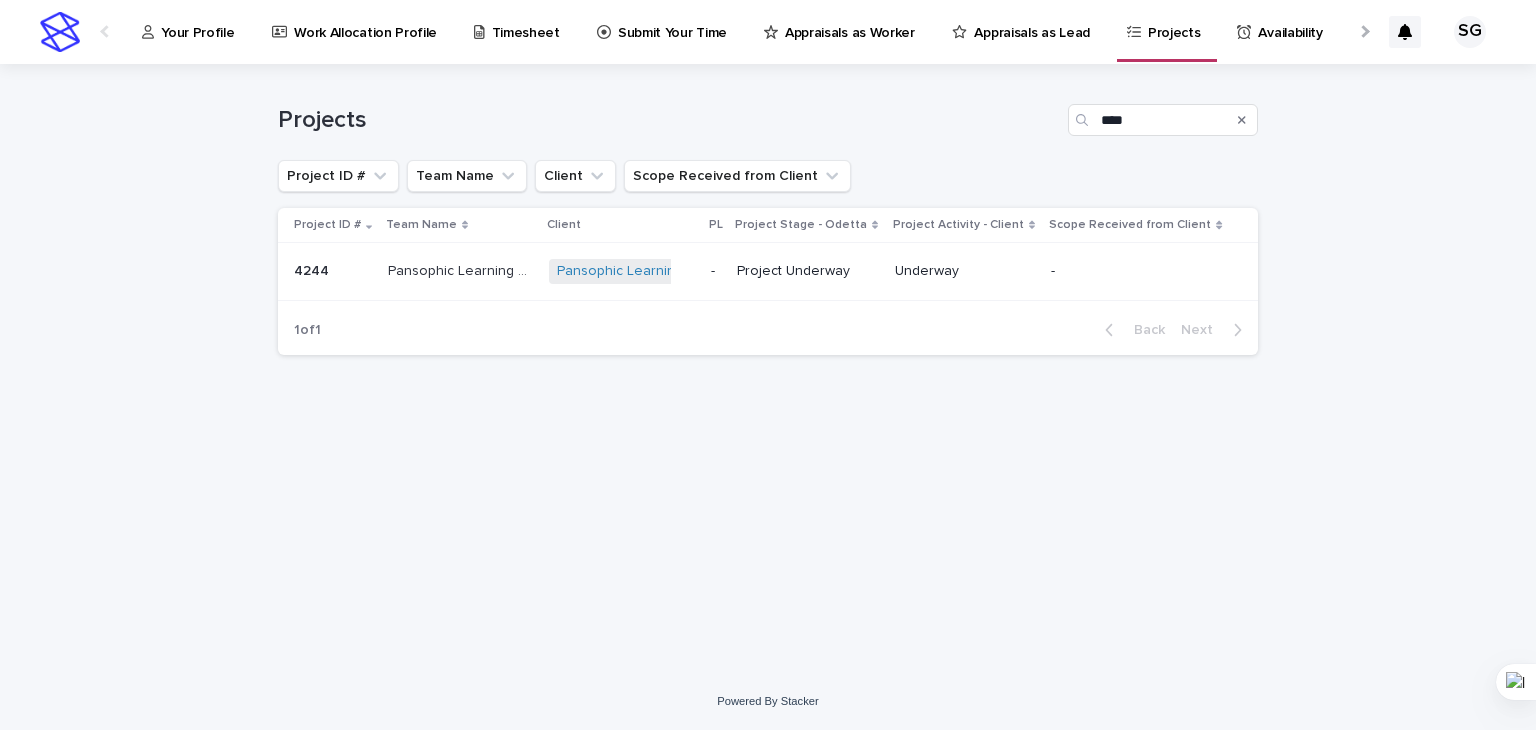 click on "Project Underway" at bounding box center (808, 271) 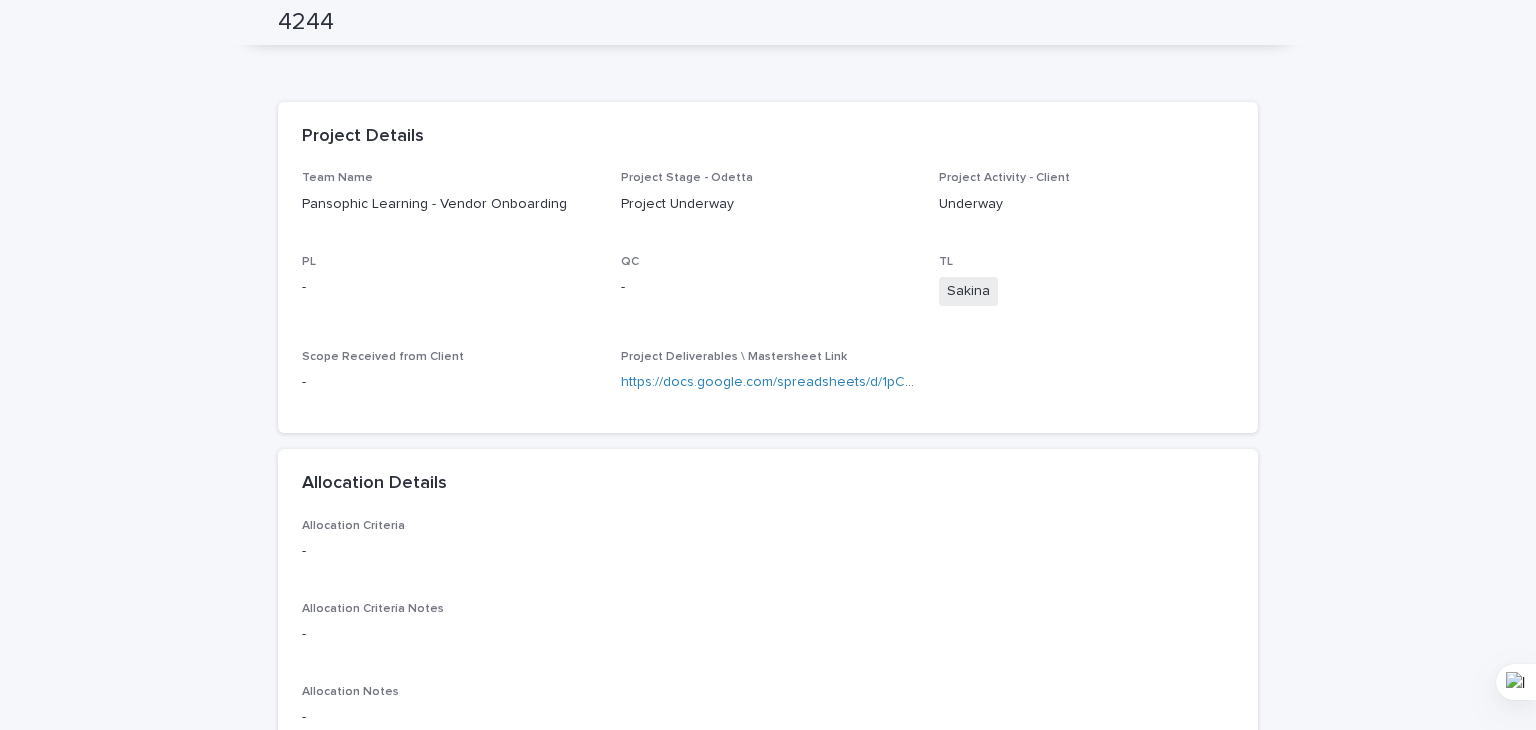scroll, scrollTop: 0, scrollLeft: 0, axis: both 